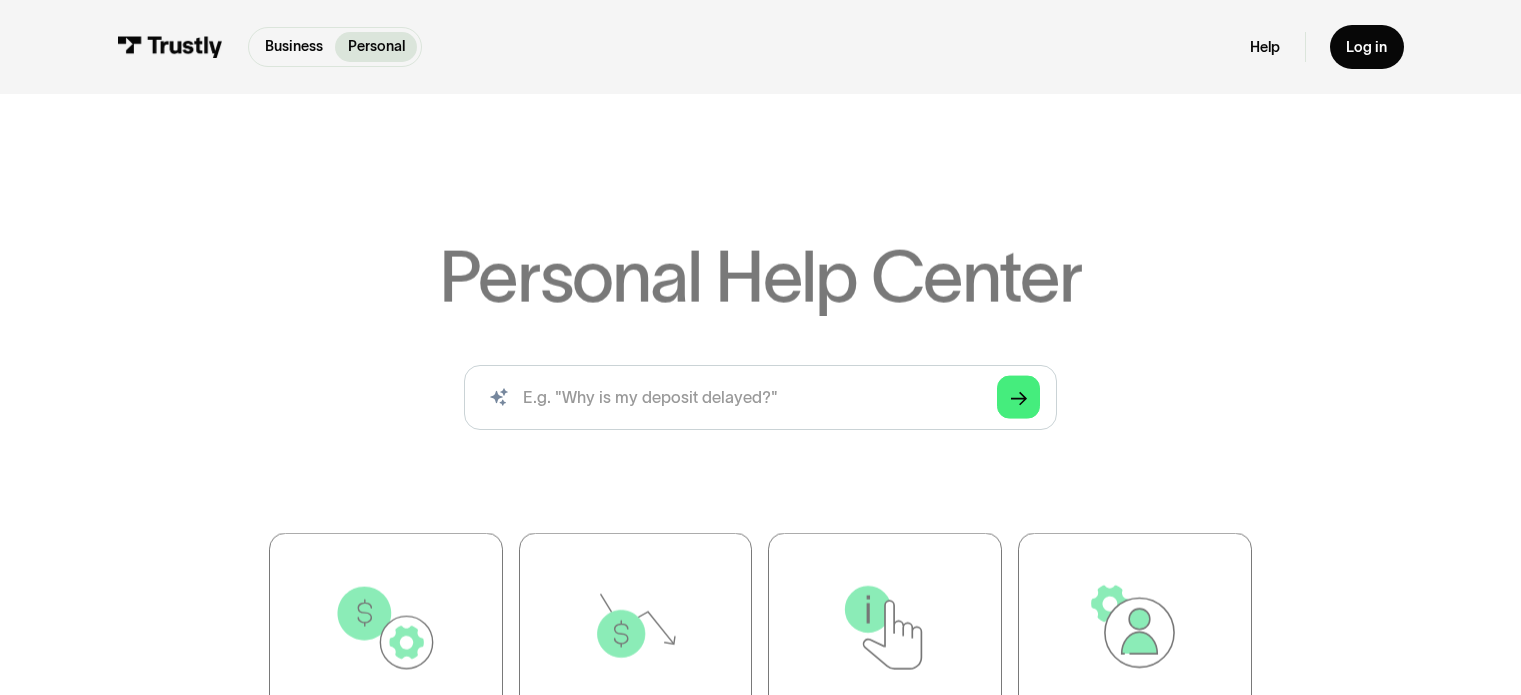 scroll, scrollTop: 0, scrollLeft: 0, axis: both 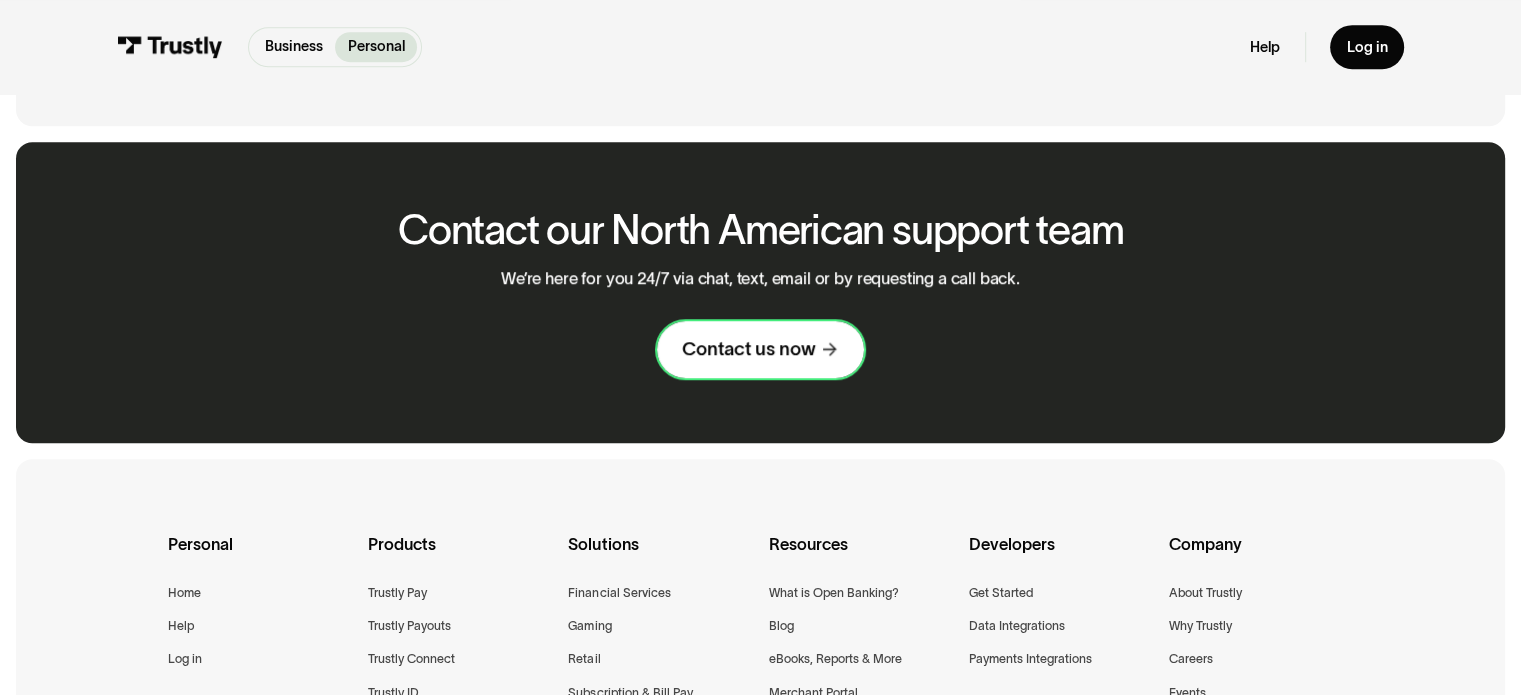 click on "Contact us now" at bounding box center [748, 349] 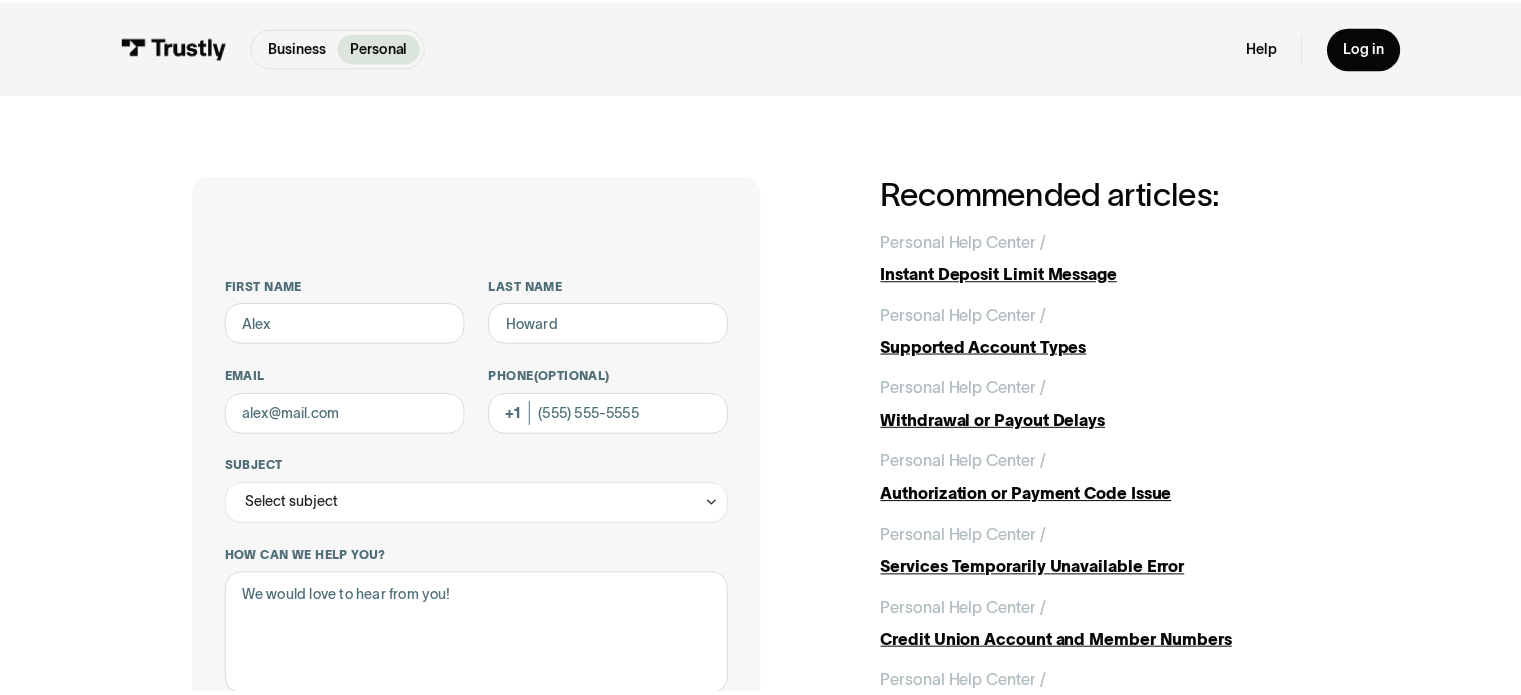 scroll, scrollTop: 0, scrollLeft: 0, axis: both 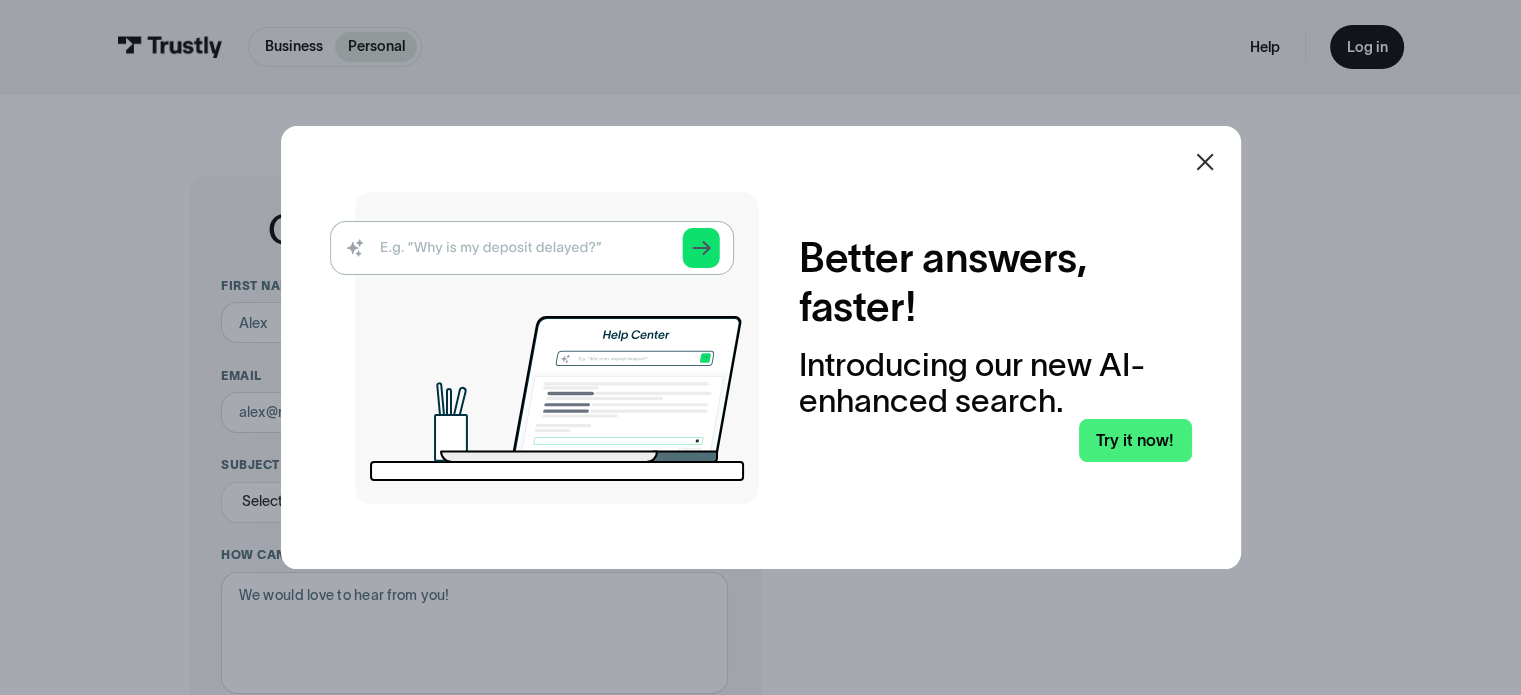 click 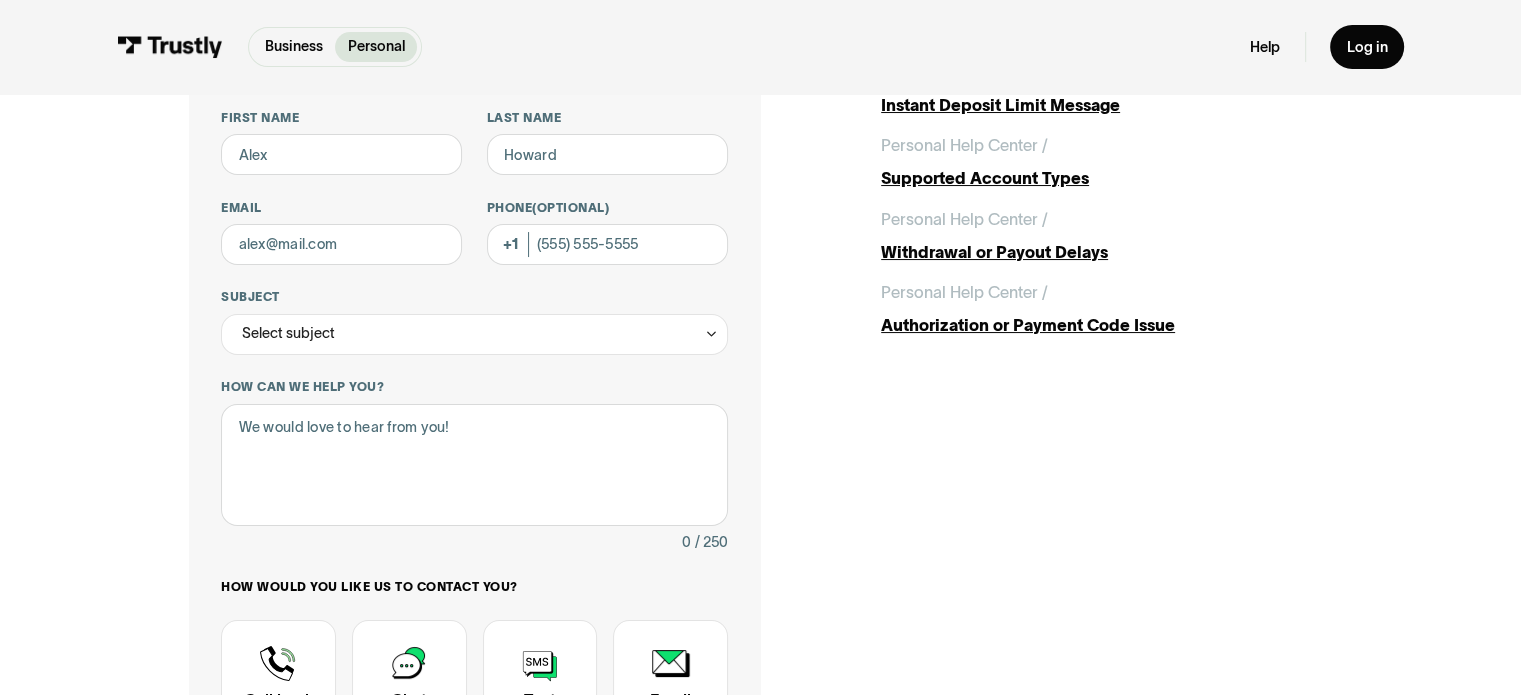 scroll, scrollTop: 172, scrollLeft: 0, axis: vertical 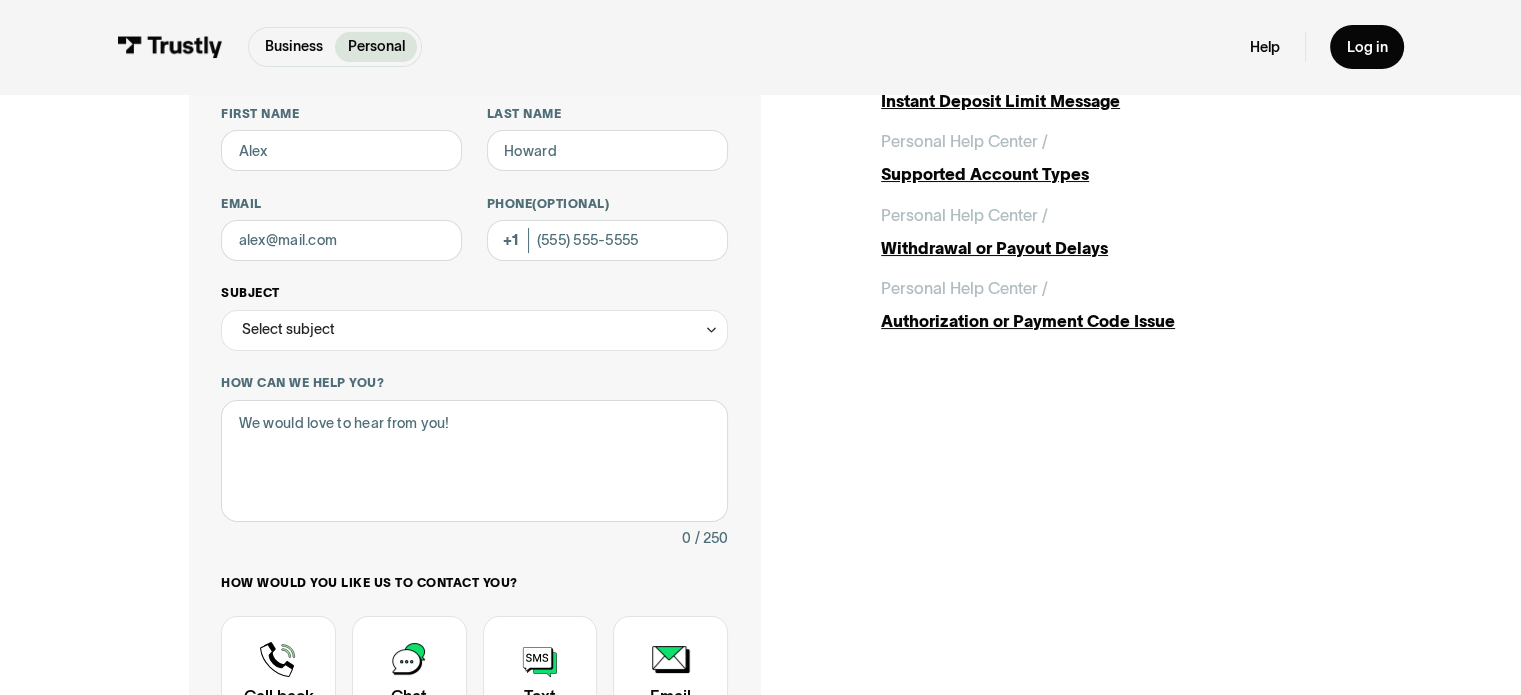 click on "Select subject" at bounding box center [474, 330] 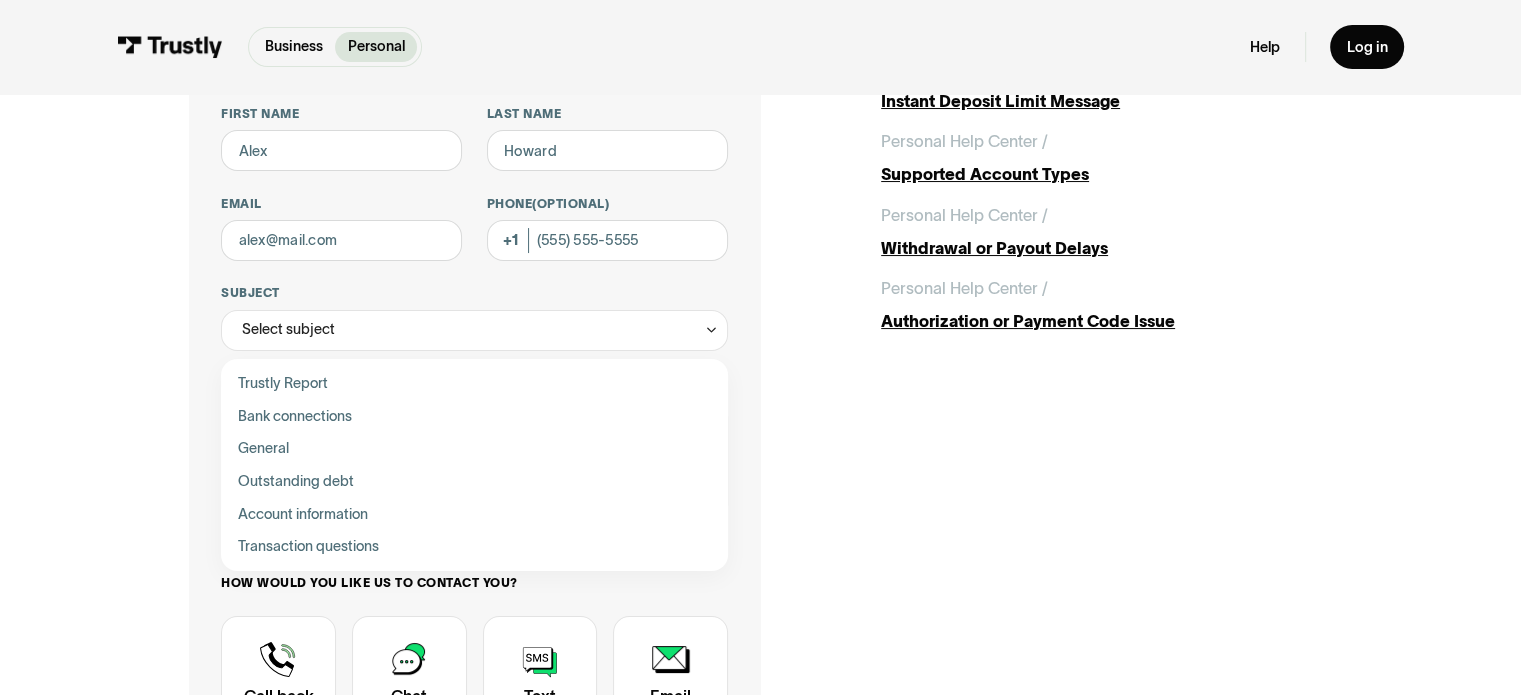 click on "Contact Trustly Support First name Last name Email Phone  (Optional) Subject Select subject
Trustly Report Bank connections General Outstanding debt Account information Transaction questions Transaction ID How can we help you? 0  / 250 How would you like us to contact you? Unavailable placeholder message Call back Chat Text Email This site is protected by reCAPTCHA and the Google  Privacy Policy  and  Terms of Service  apply. I agree to receive text messages from Trustly Support. Message and data rates may apply.
Submit Thank you! Your submission has been received! Oops! Something went wrong while submitting the form. Subject Select subject
Trustly Report Bank connections General Outstanding debt Account information Transaction questions Transaction support Collections Reports Account management Enhancement requests Bank connector issue Production support Other Thank you! Your submission has been received! Oops! Something went wrong while submitting the form. Recommended articles:" at bounding box center [761, 472] 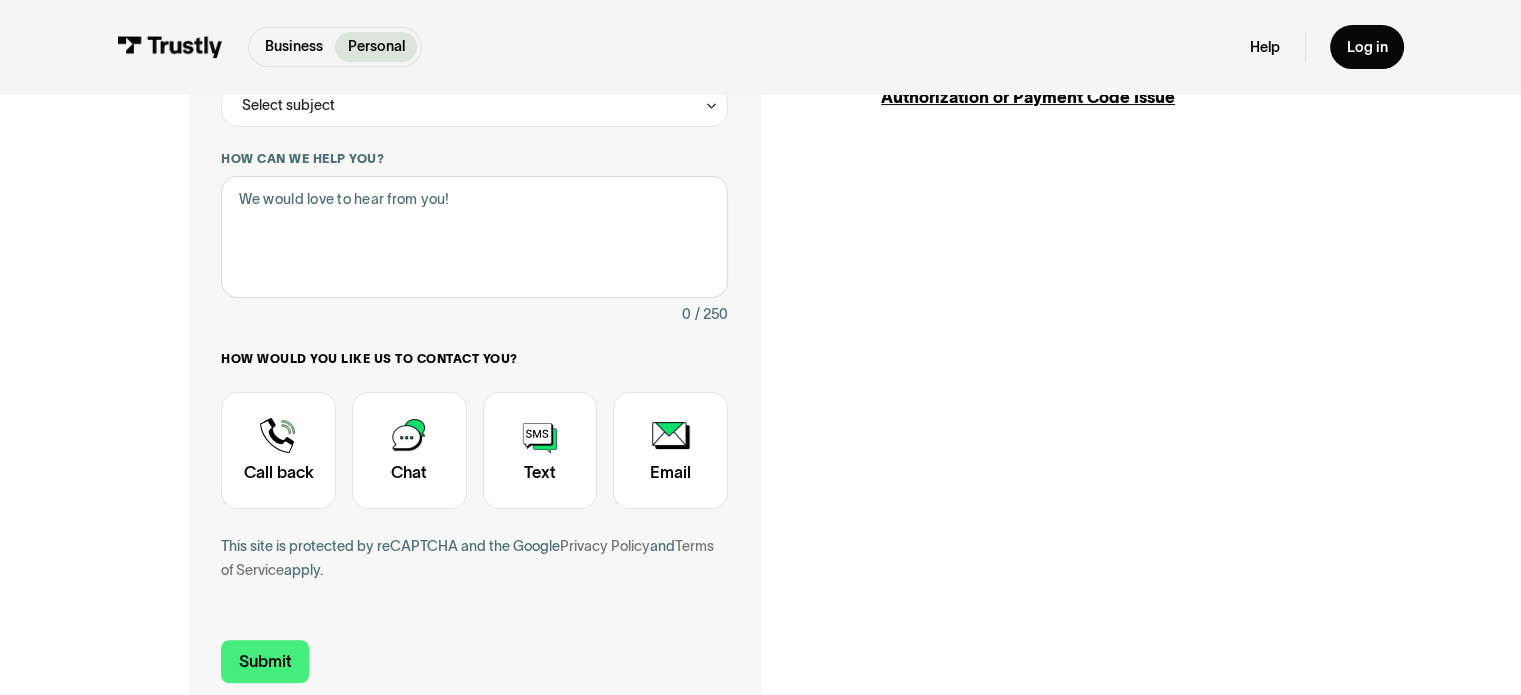 scroll, scrollTop: 0, scrollLeft: 0, axis: both 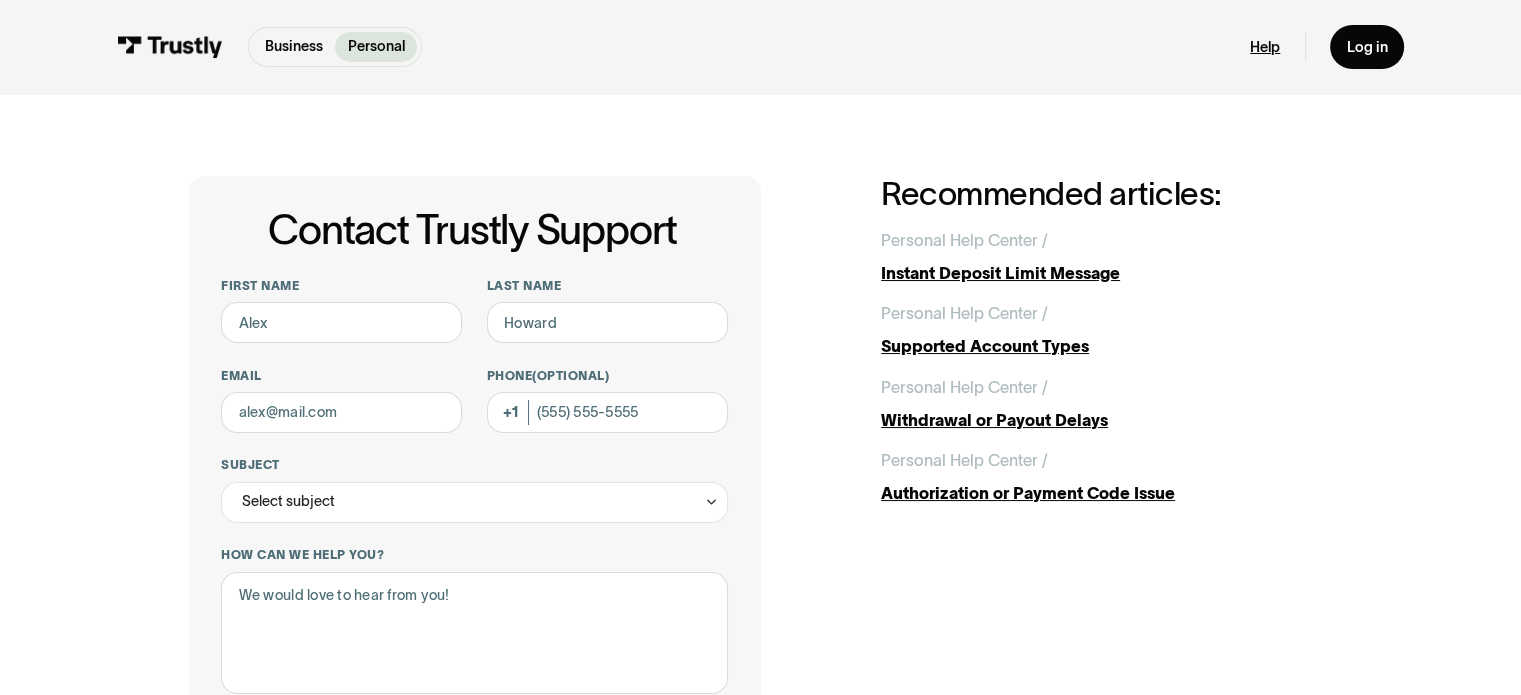 click on "Help" at bounding box center [1265, 47] 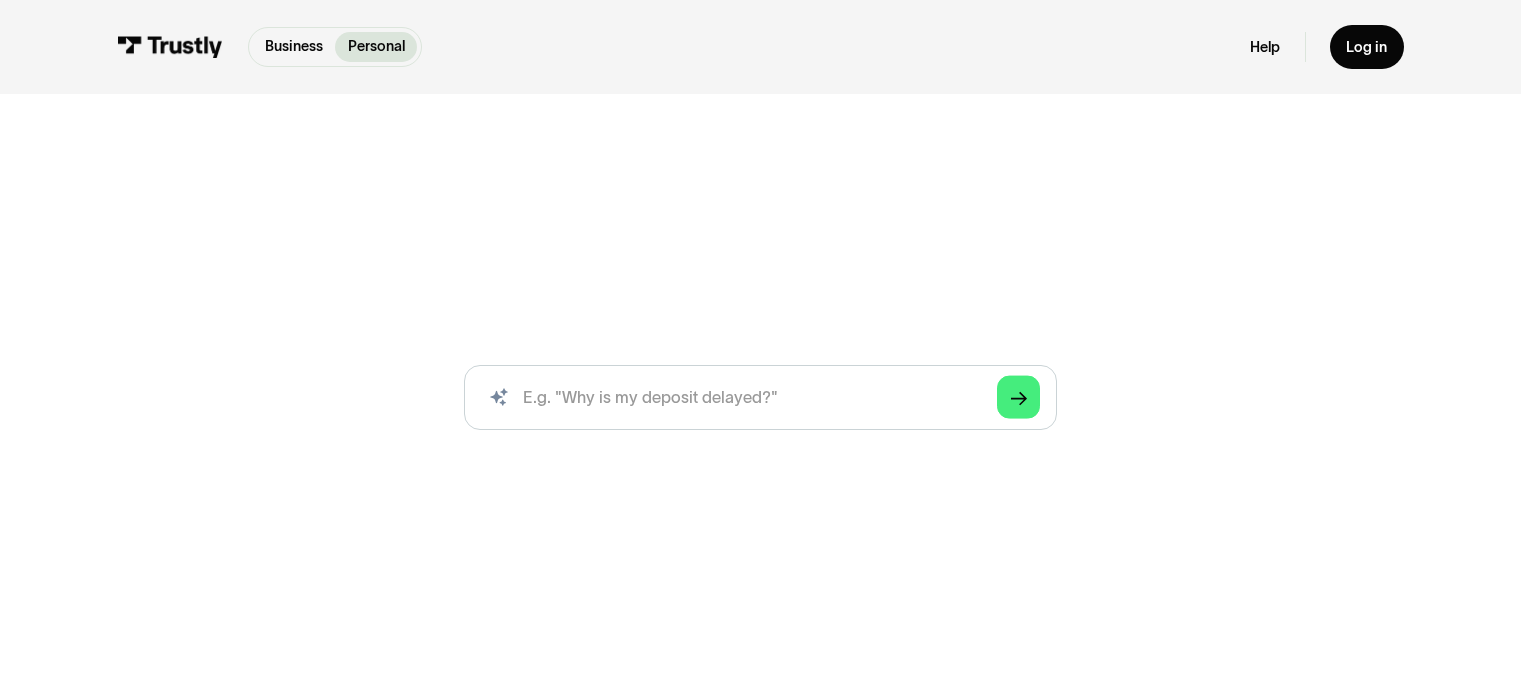 scroll, scrollTop: 0, scrollLeft: 0, axis: both 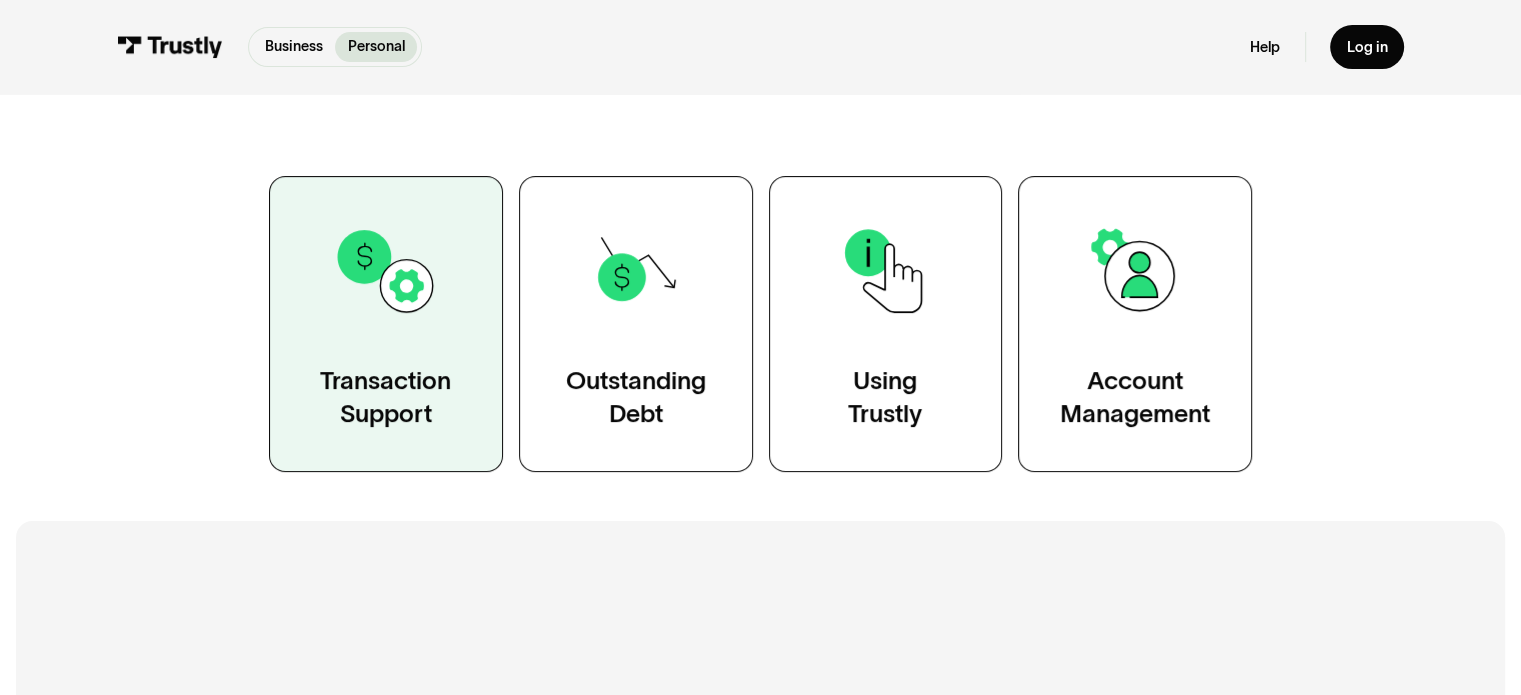 click on "Transaction Support" at bounding box center [386, 324] 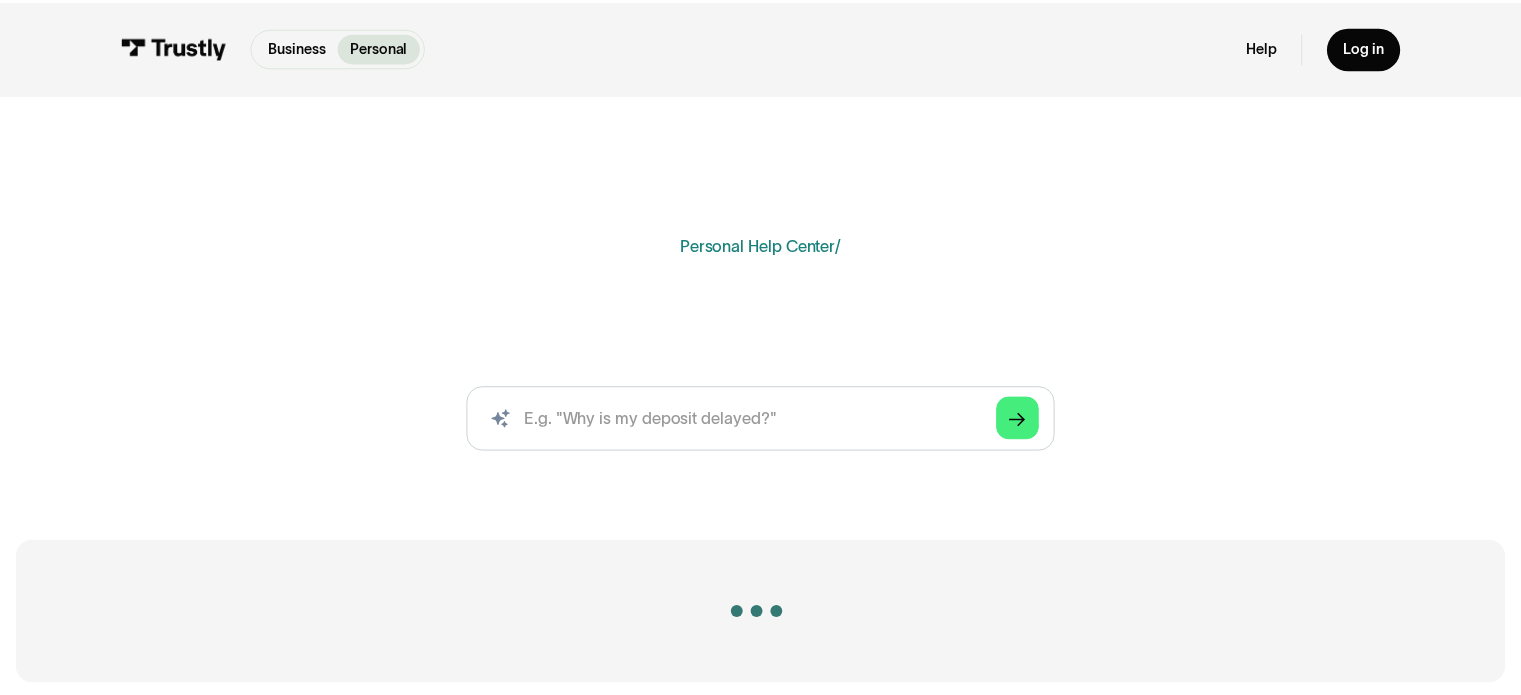 scroll, scrollTop: 0, scrollLeft: 0, axis: both 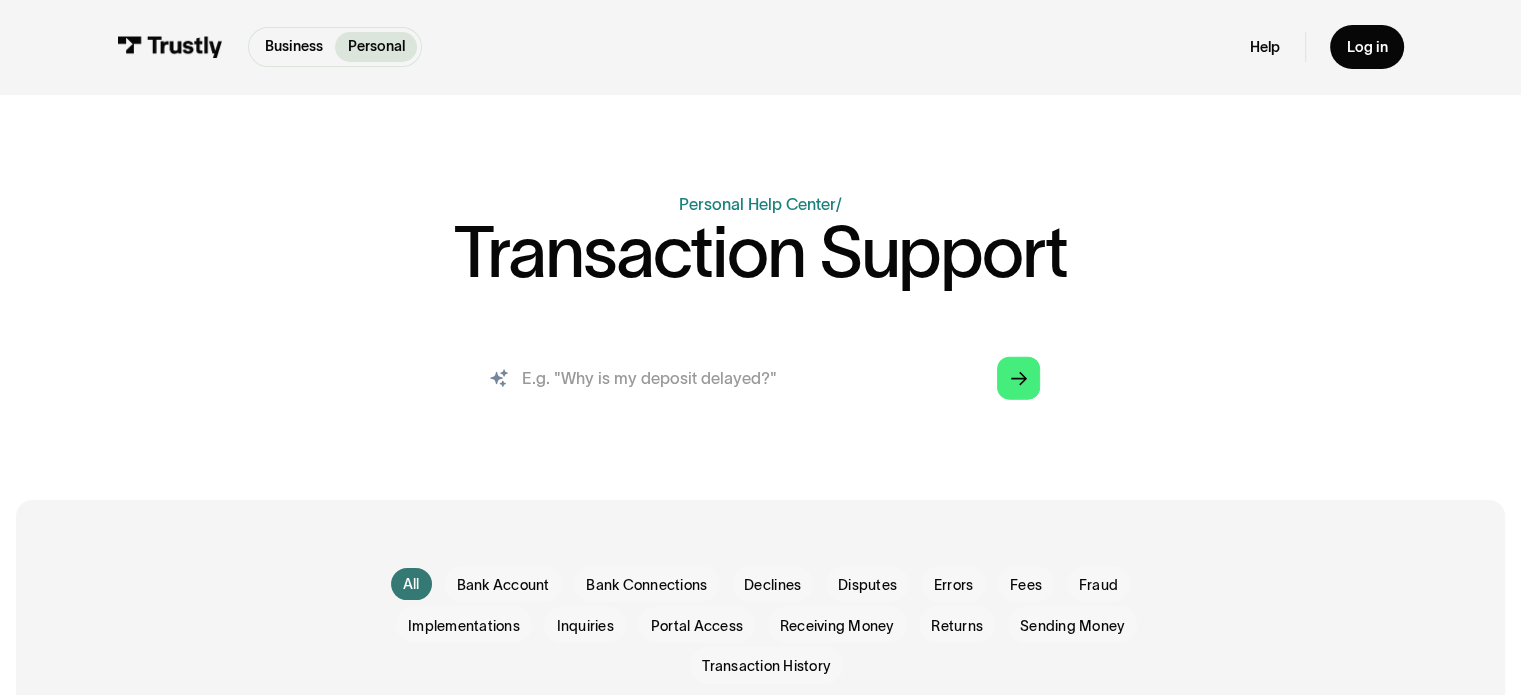 click at bounding box center [760, 377] 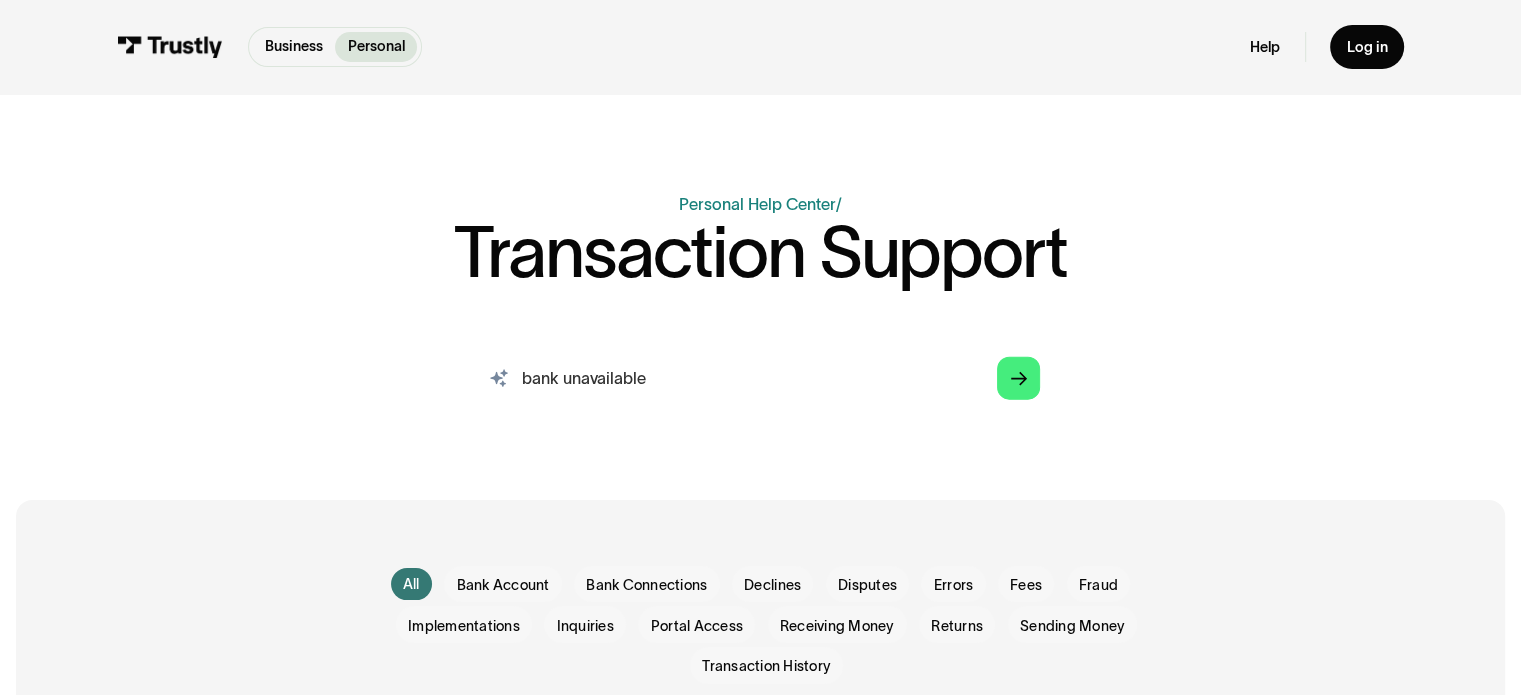 type on "bank unavailable" 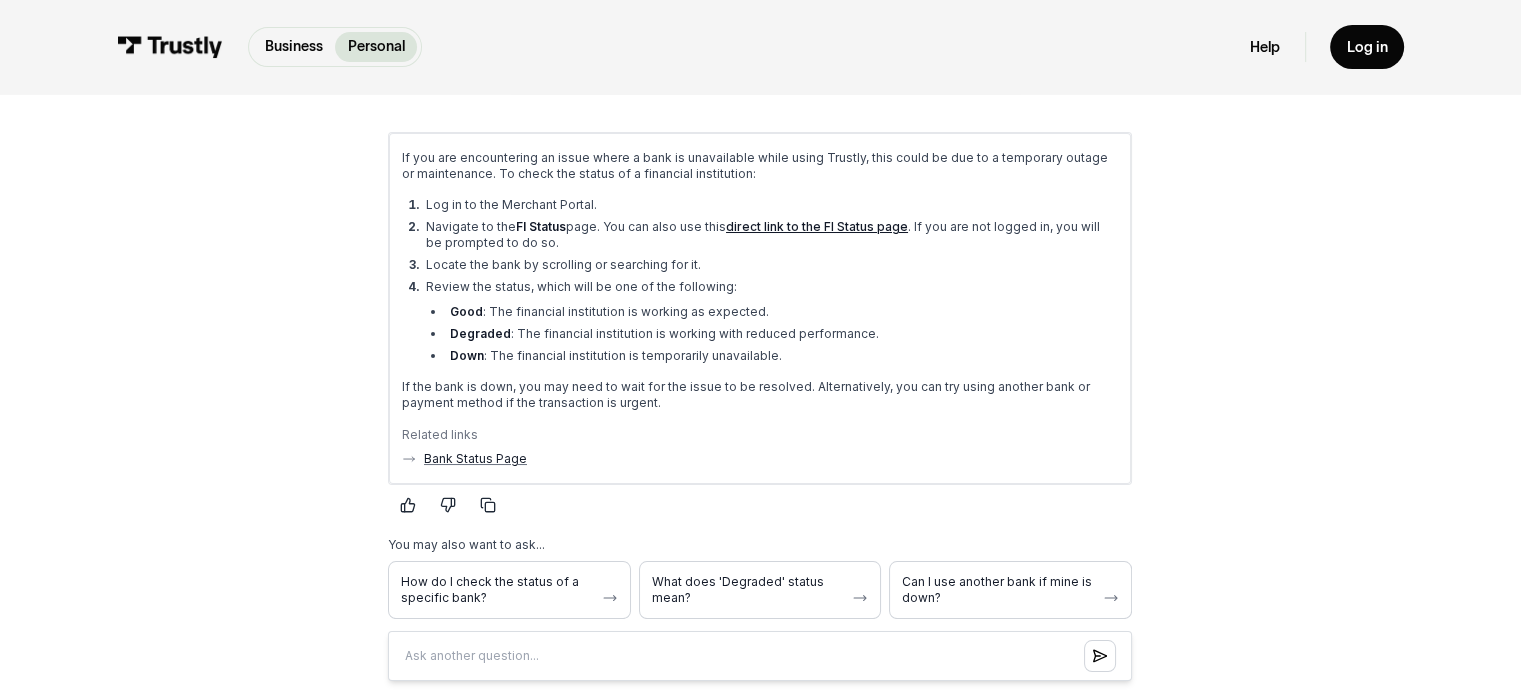 scroll, scrollTop: 352, scrollLeft: 0, axis: vertical 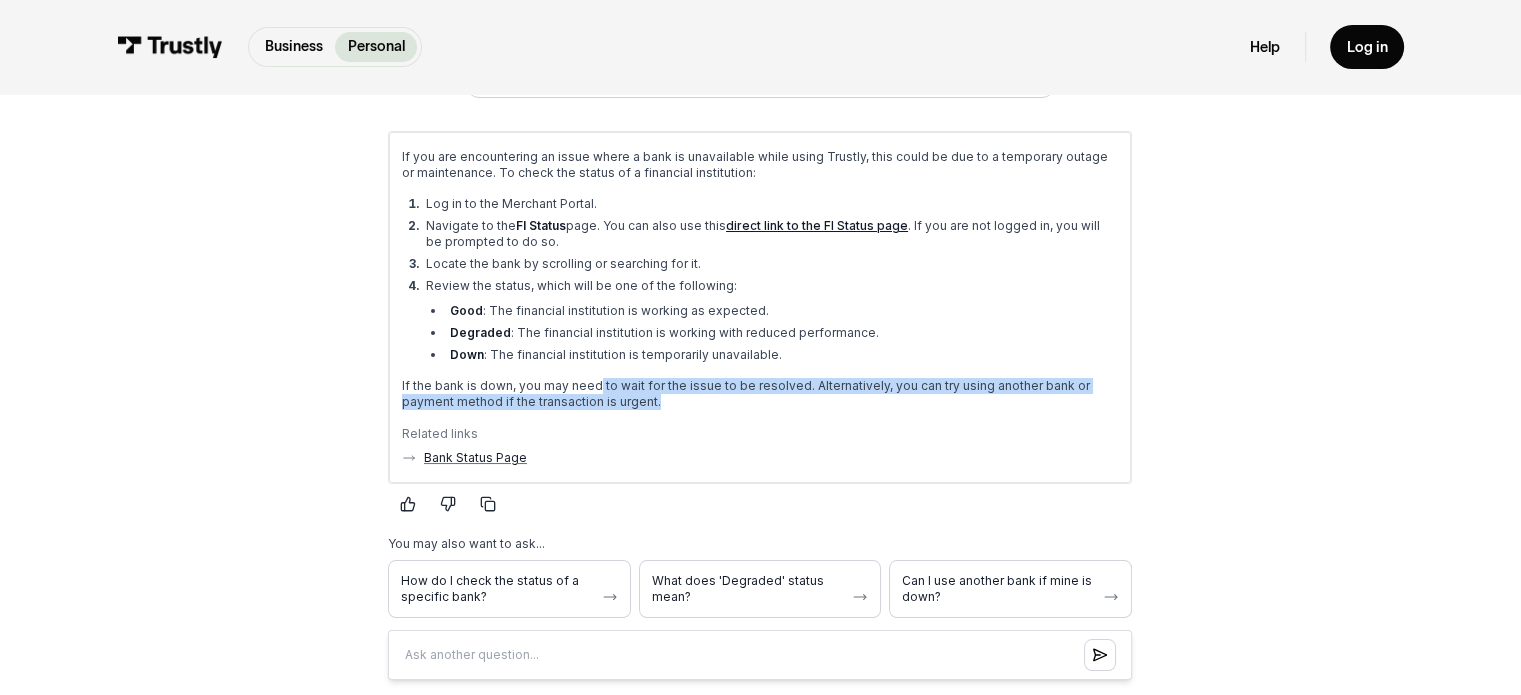 drag, startPoint x: 596, startPoint y: 383, endPoint x: 665, endPoint y: 404, distance: 72.12489 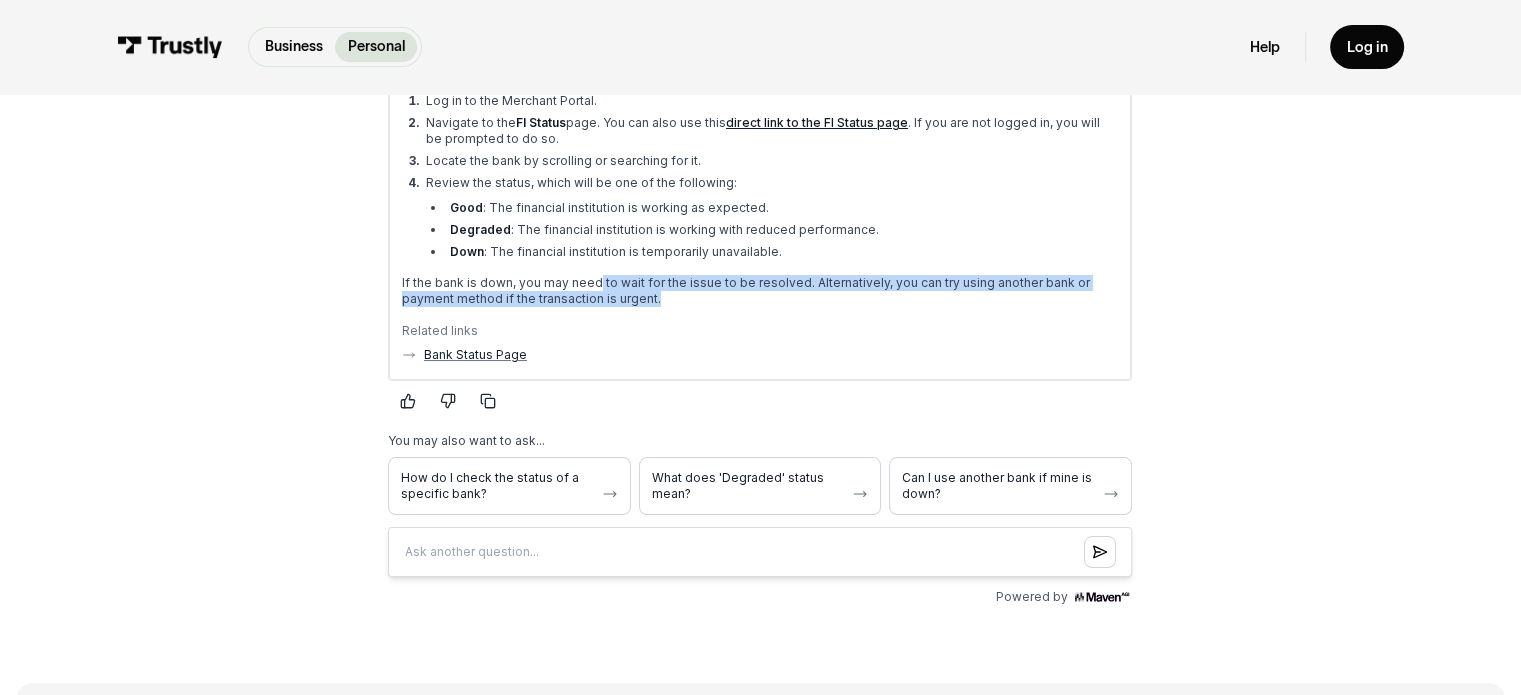 scroll, scrollTop: 456, scrollLeft: 0, axis: vertical 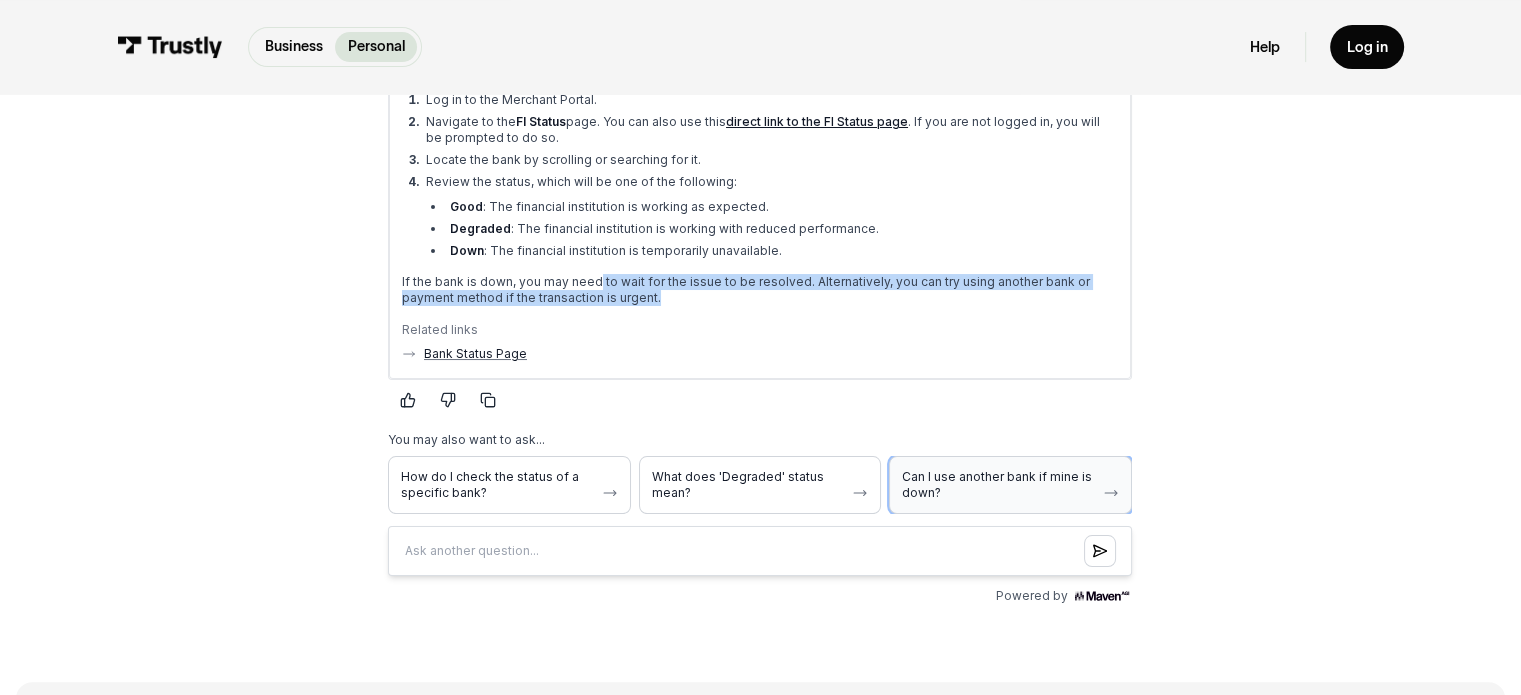 click on "Can I use another bank if mine is down?" at bounding box center (998, 484) 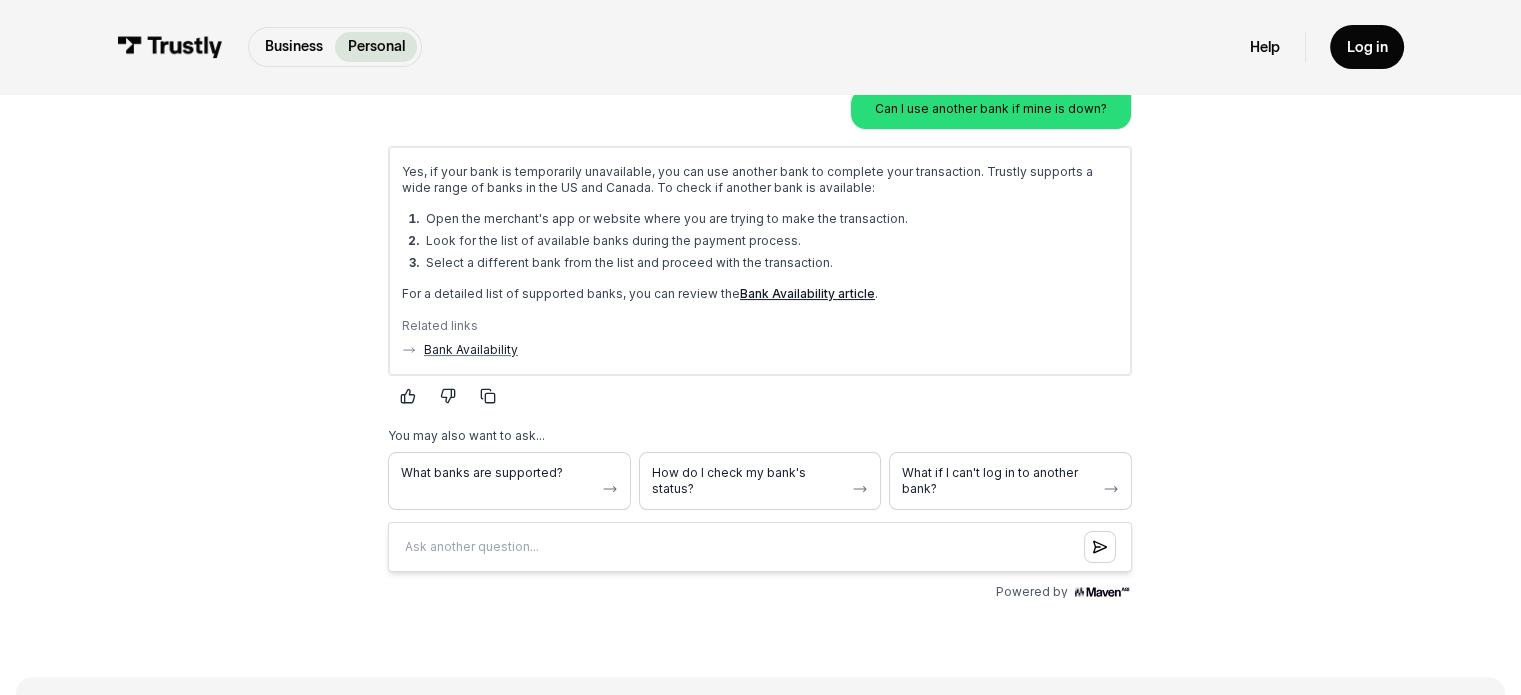 scroll, scrollTop: 804, scrollLeft: 0, axis: vertical 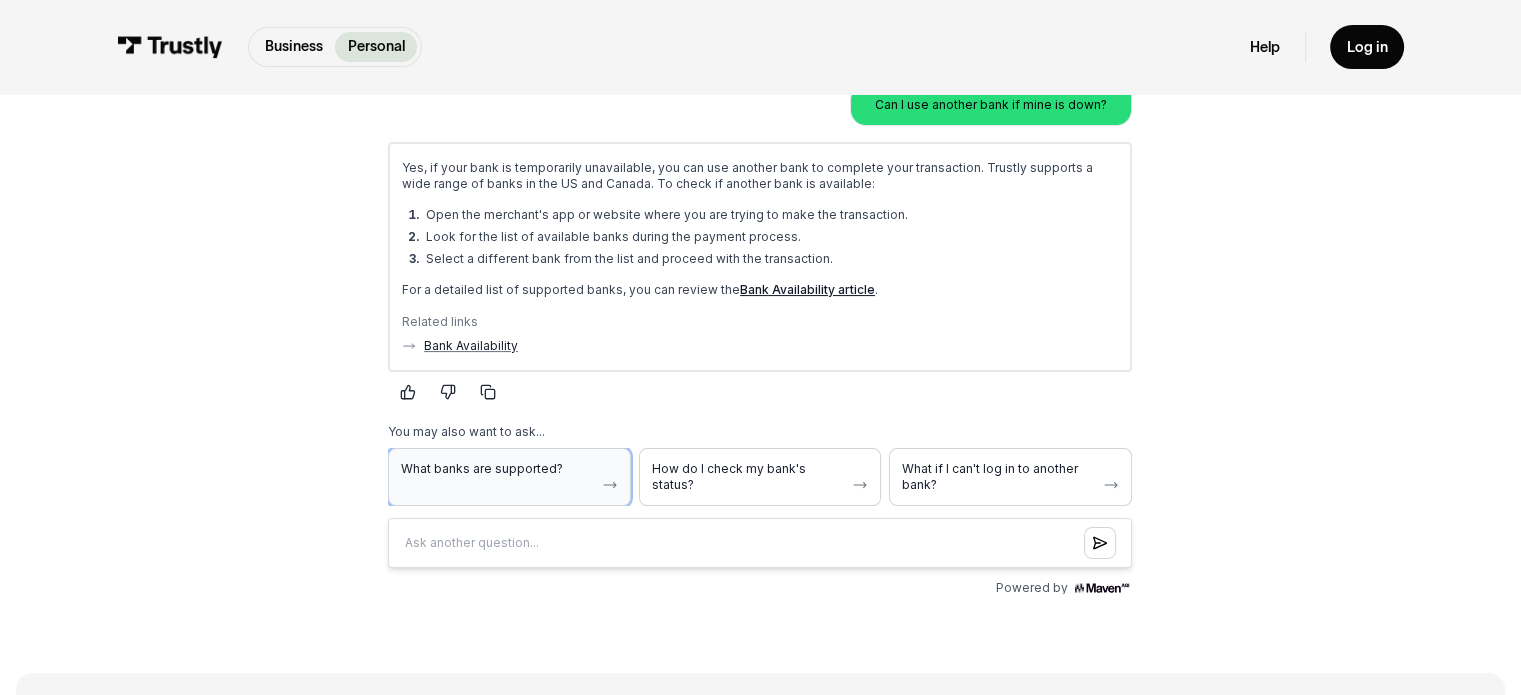 click on "What banks are supported?" at bounding box center (509, 477) 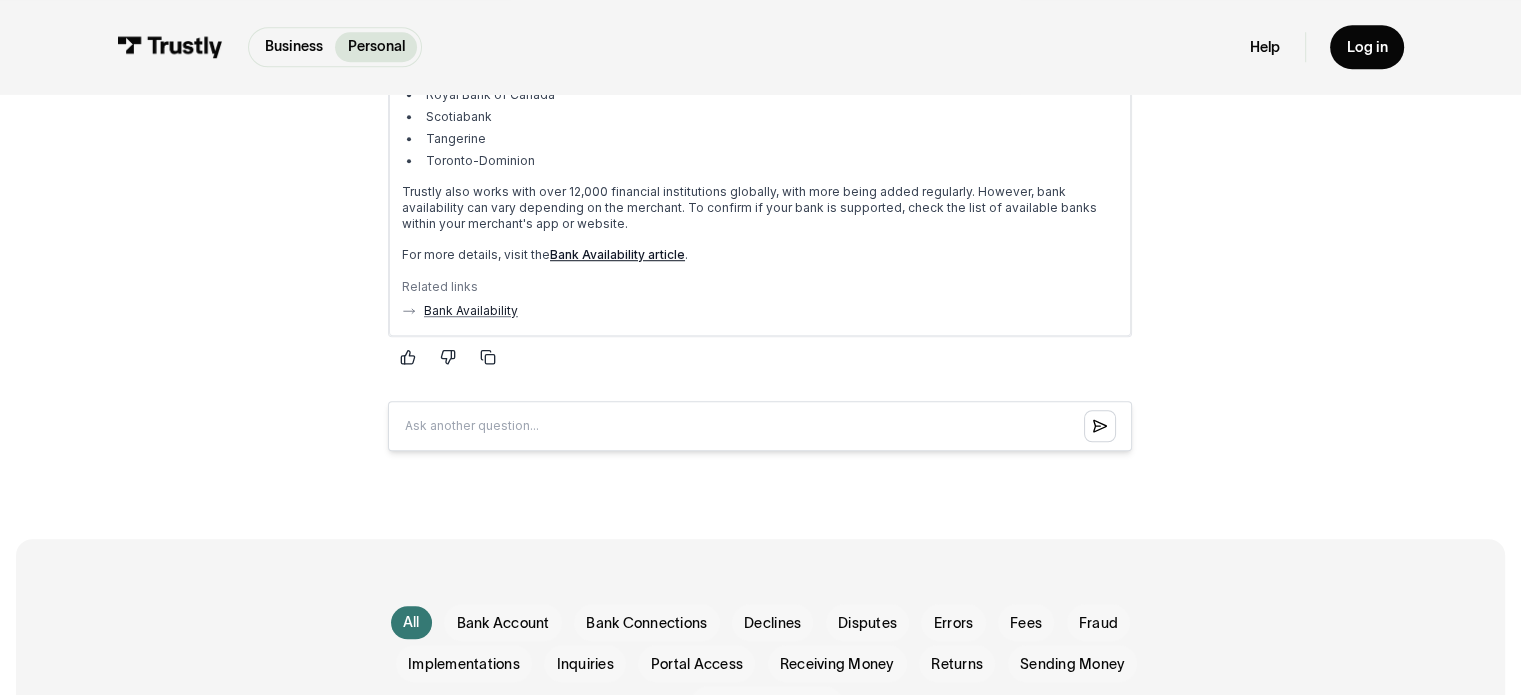 scroll, scrollTop: 1820, scrollLeft: 0, axis: vertical 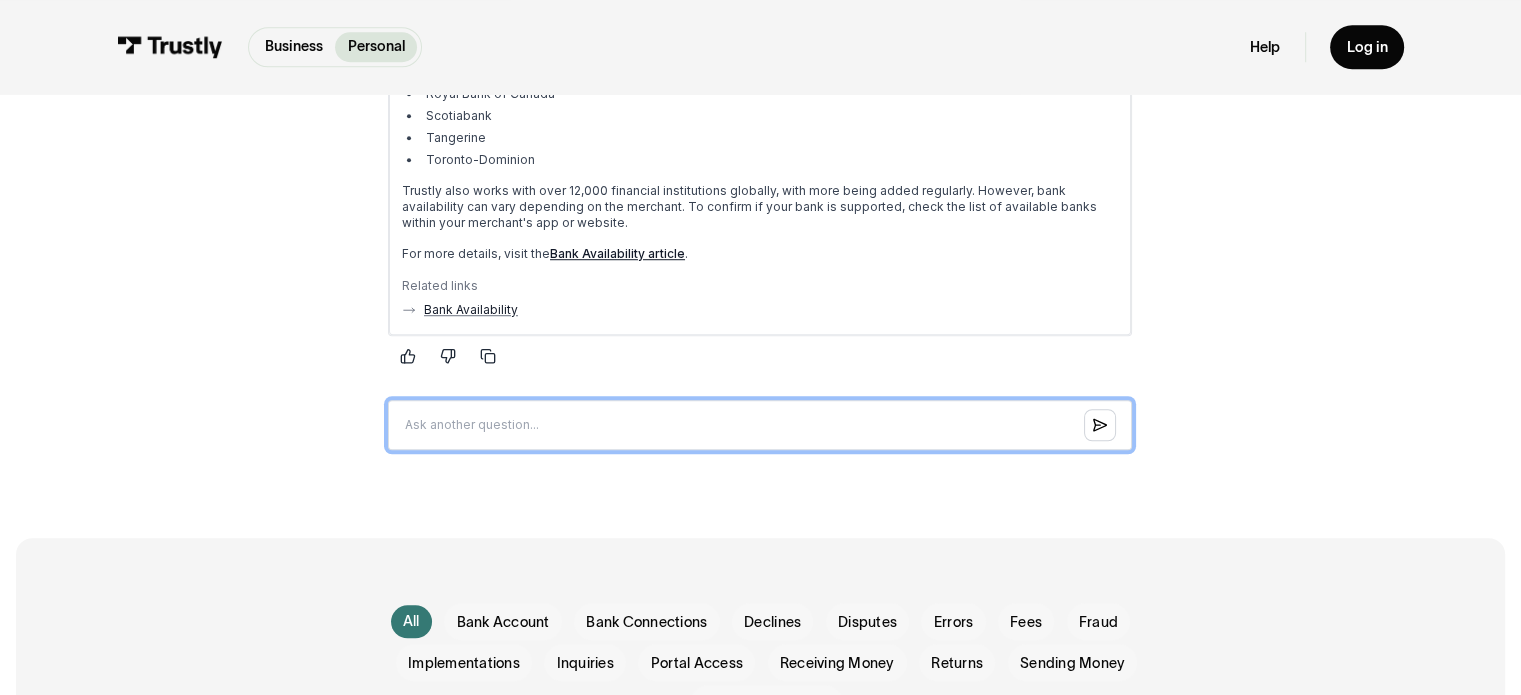 click at bounding box center [760, 425] 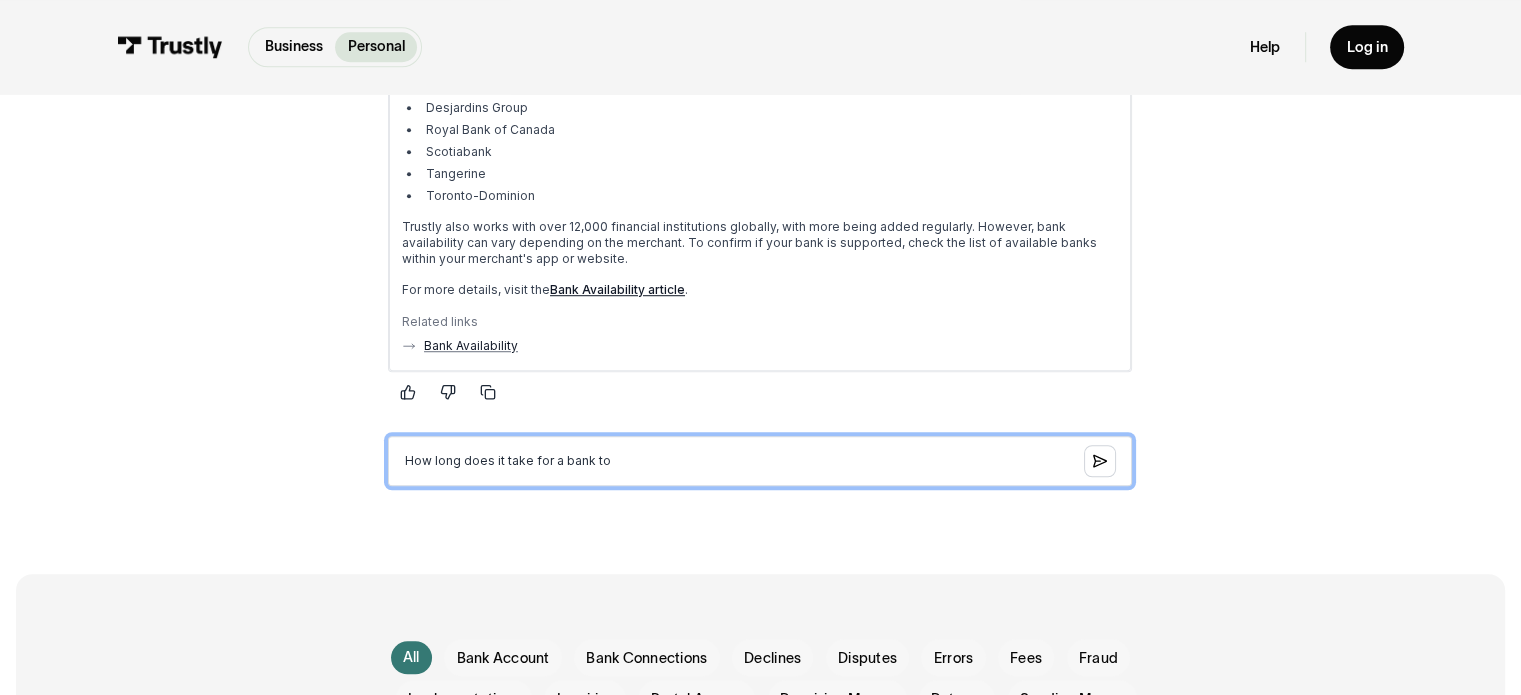 scroll, scrollTop: 1786, scrollLeft: 0, axis: vertical 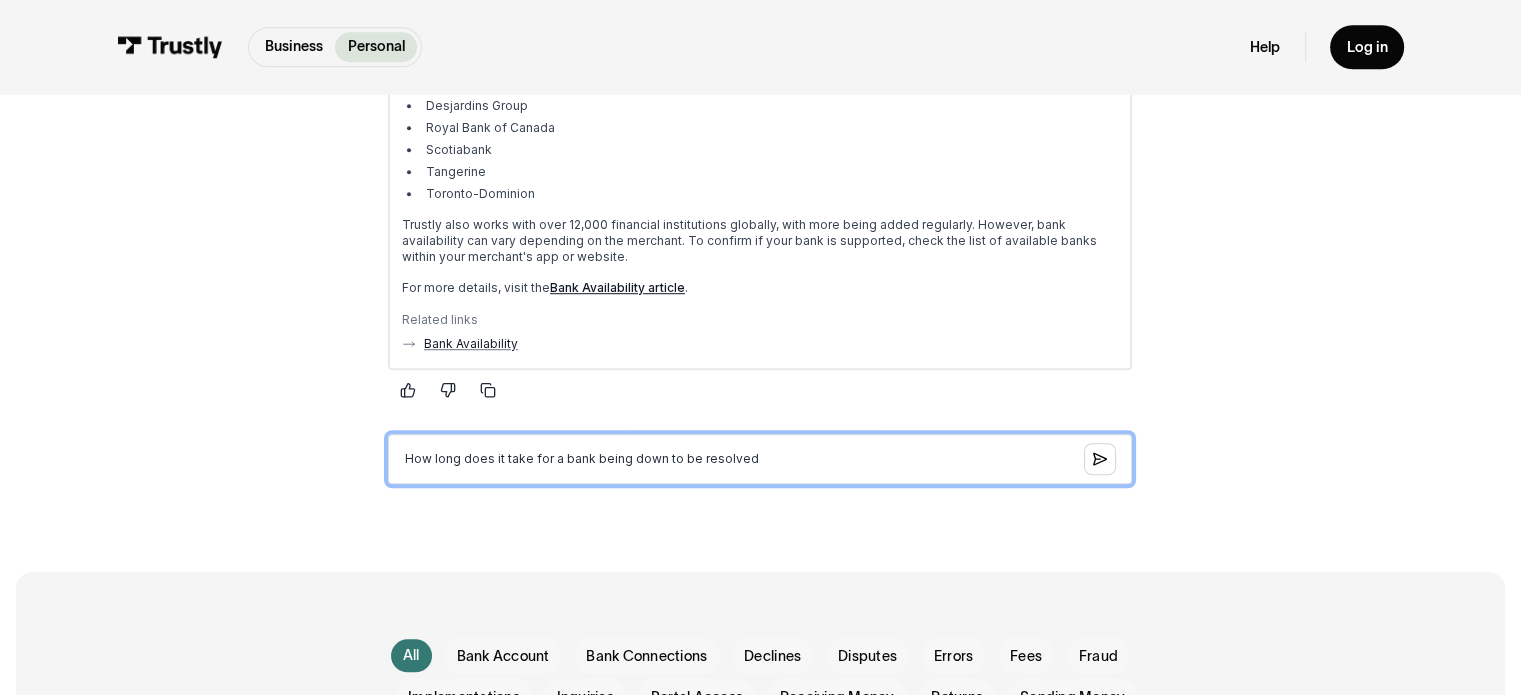 type on "How long does it take for a bank being down to be resolved?" 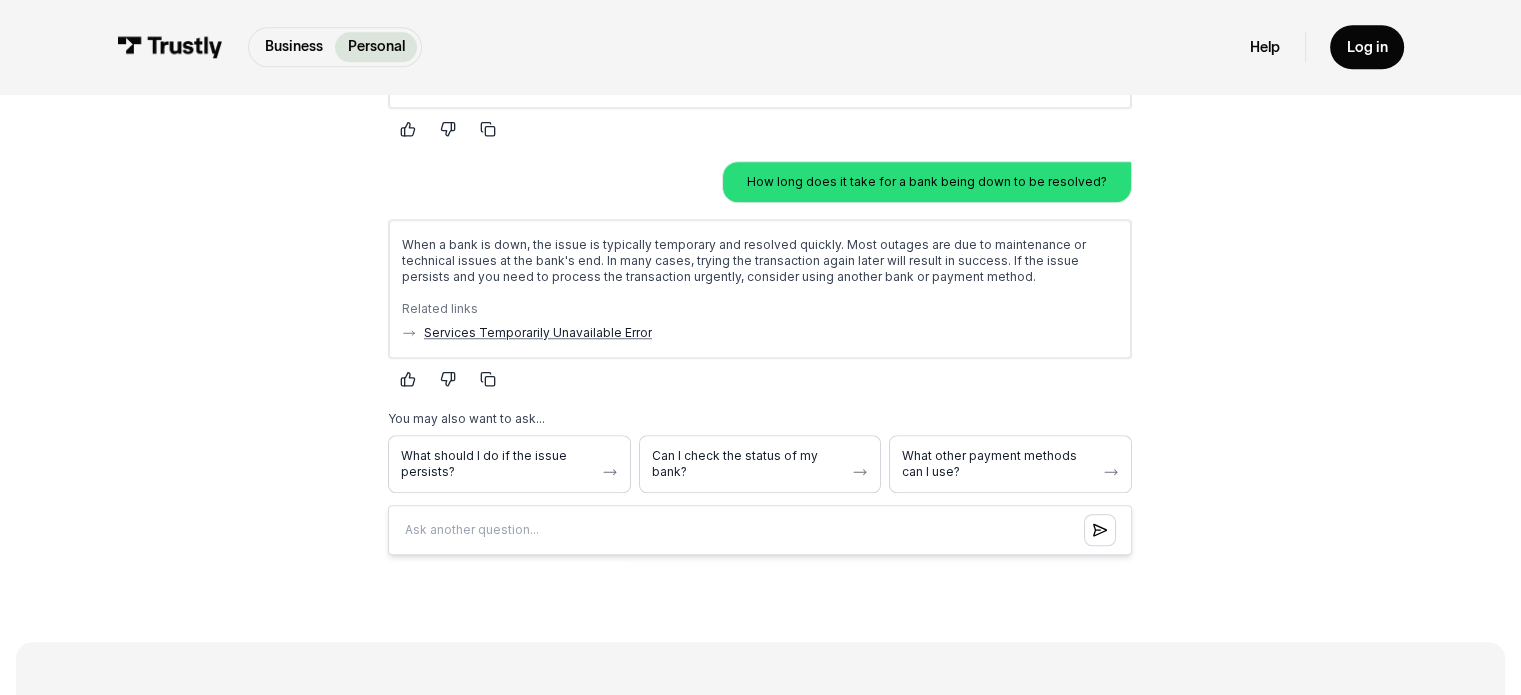 scroll, scrollTop: 2050, scrollLeft: 0, axis: vertical 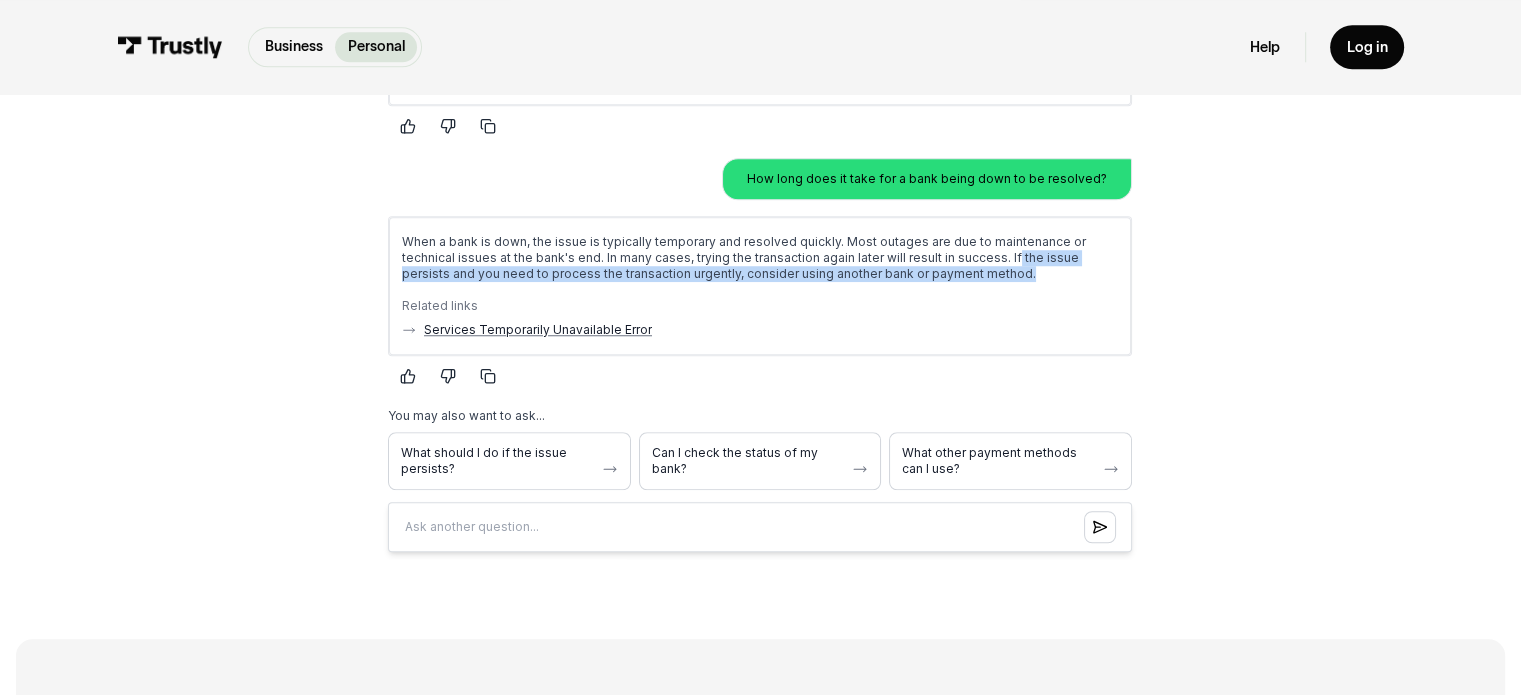 drag, startPoint x: 950, startPoint y: 238, endPoint x: 950, endPoint y: 256, distance: 18 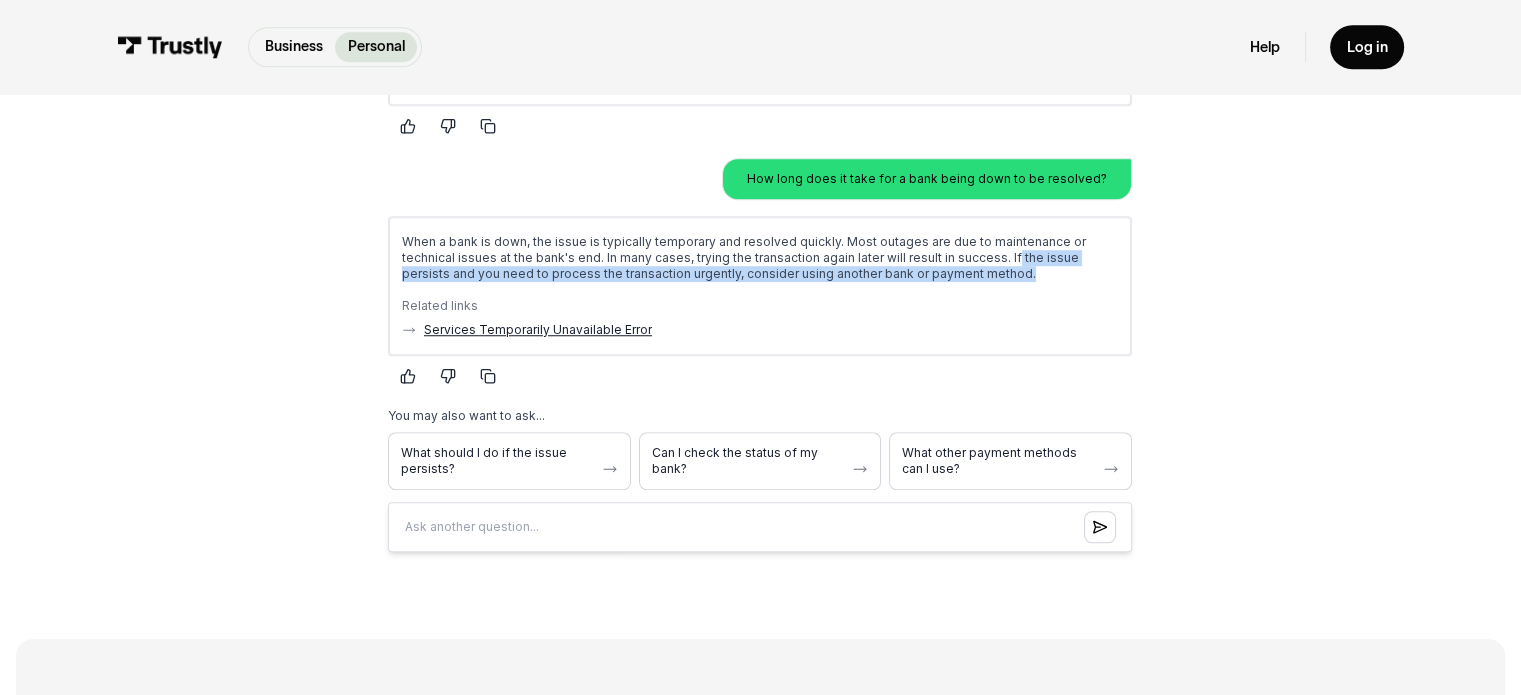 click on "Services Temporarily Unavailable Error" at bounding box center [538, 330] 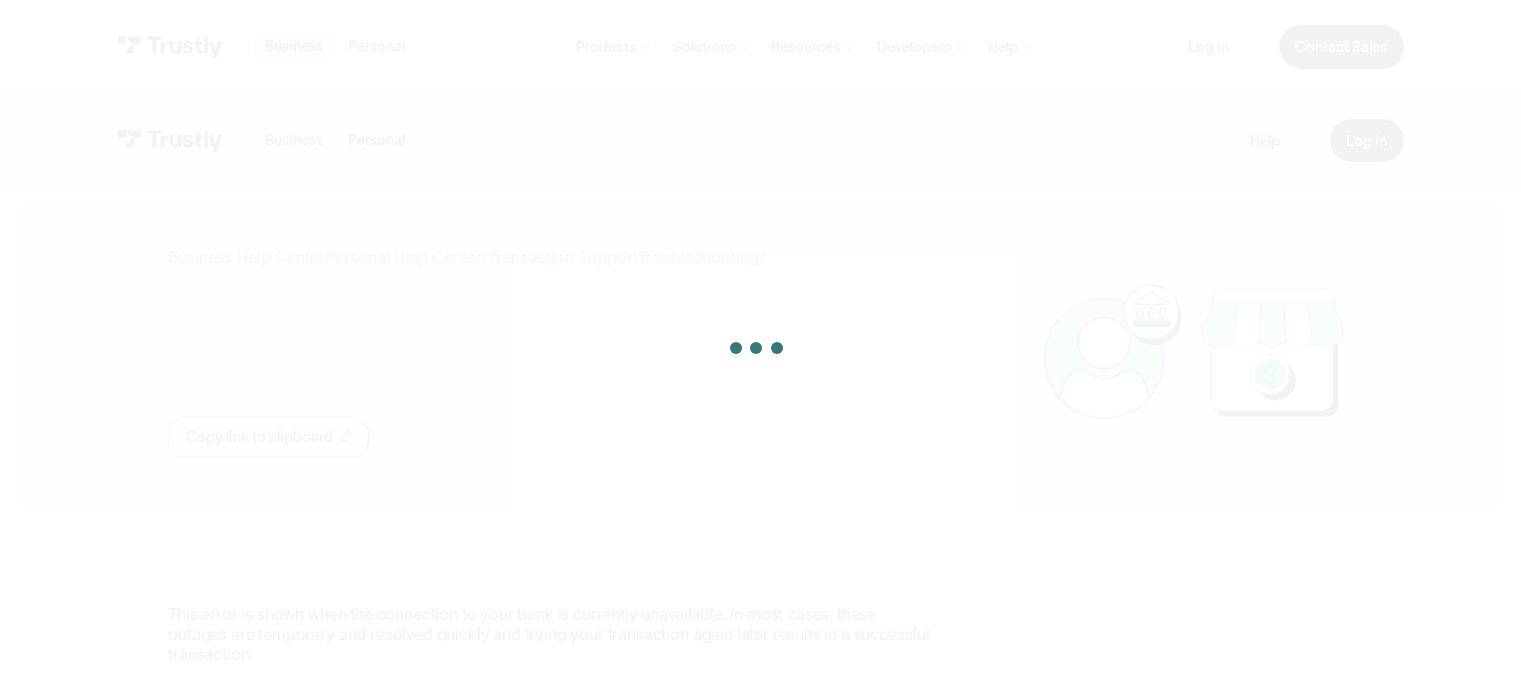 scroll, scrollTop: 0, scrollLeft: 0, axis: both 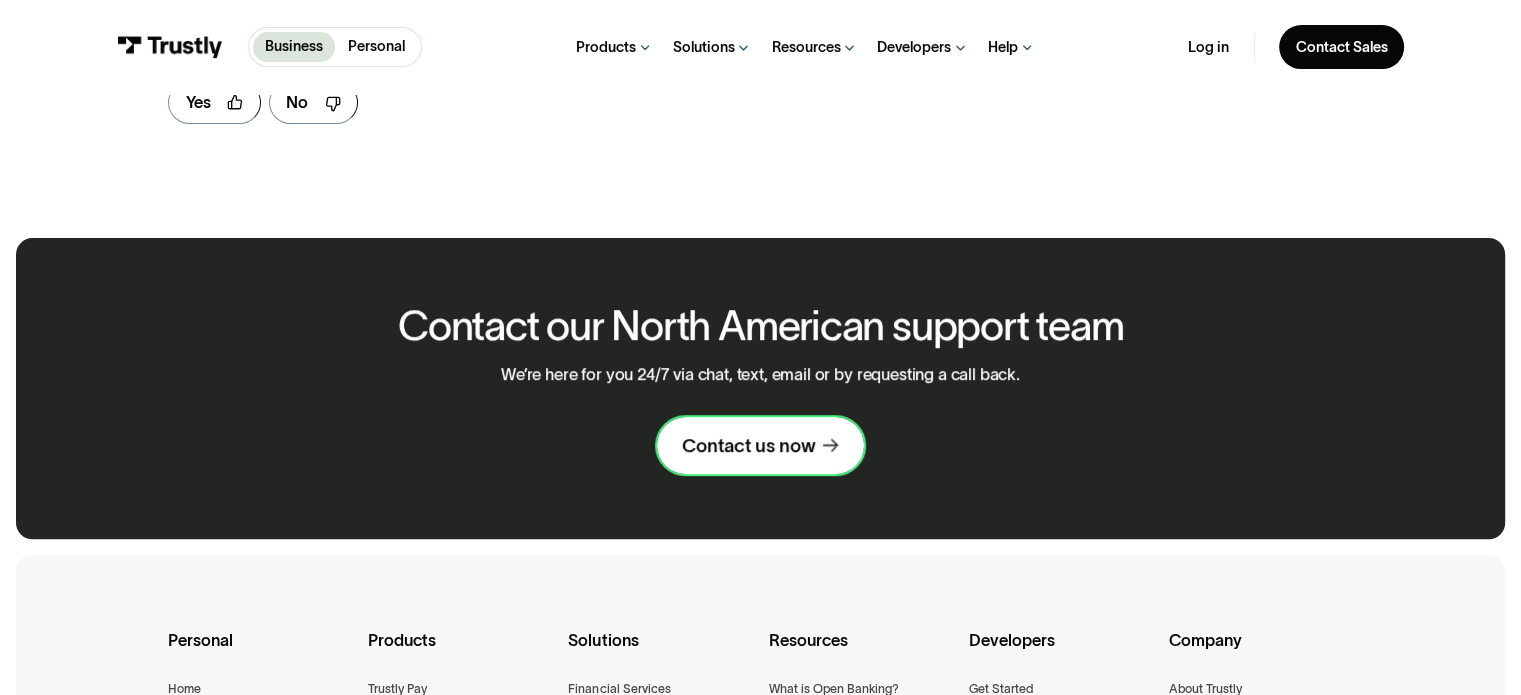 click on "Contact us now" at bounding box center [748, 446] 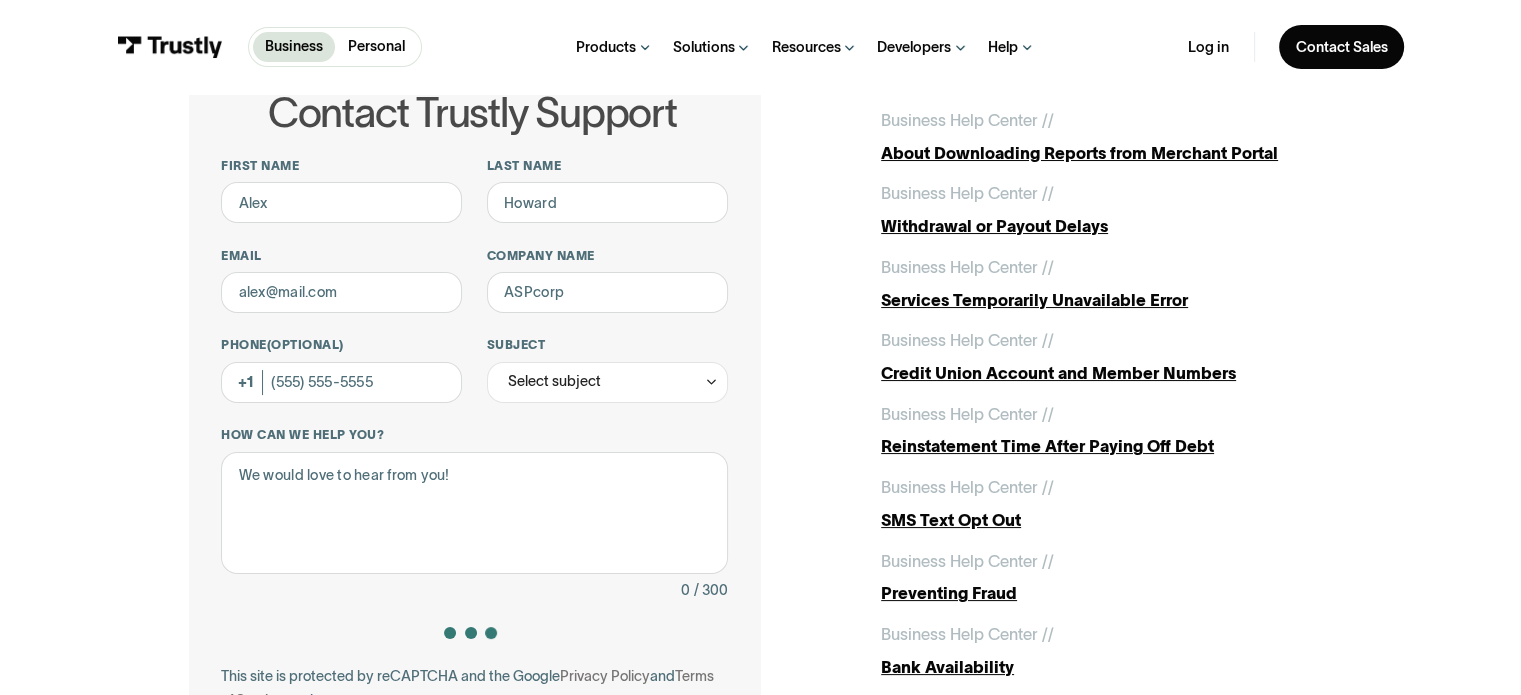 scroll, scrollTop: 0, scrollLeft: 0, axis: both 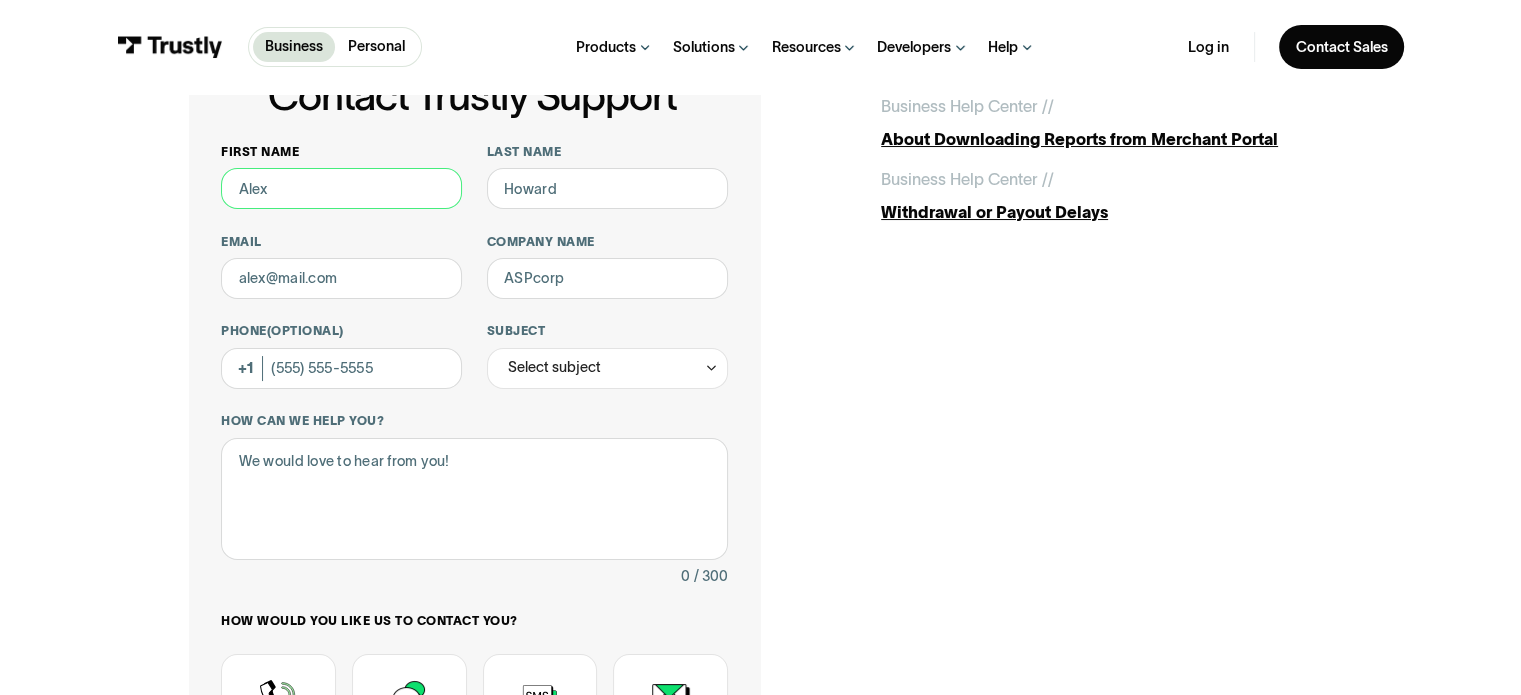 click on "First name" at bounding box center [341, 188] 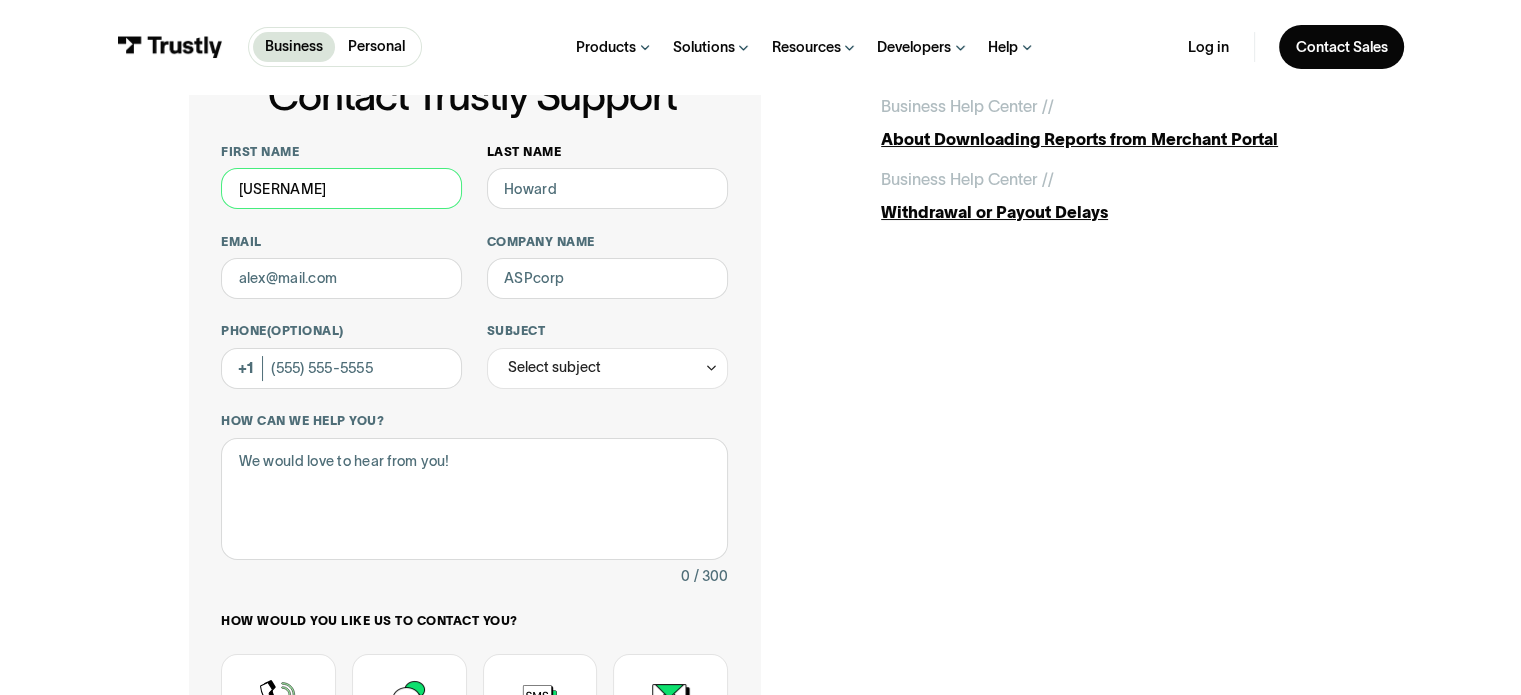 type on "Sophia" 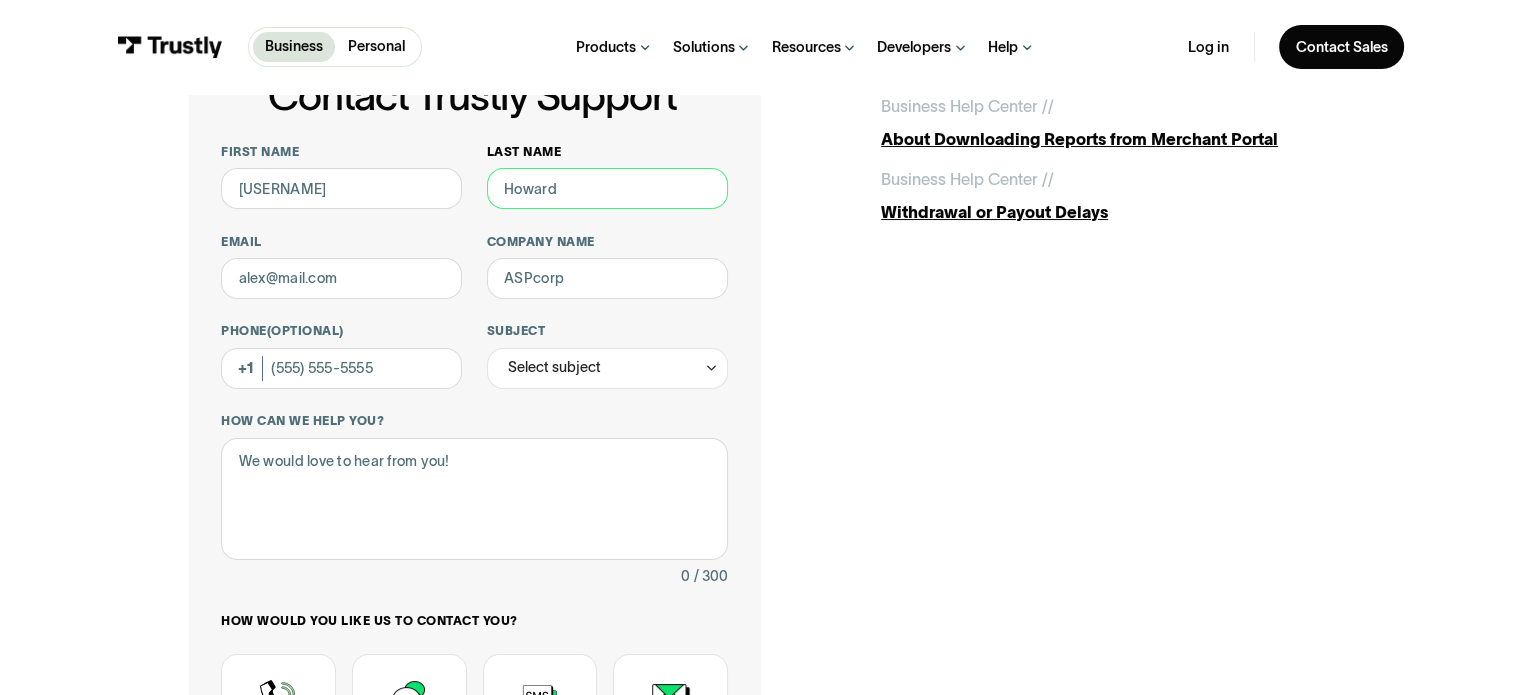 click on "Last name" at bounding box center (607, 188) 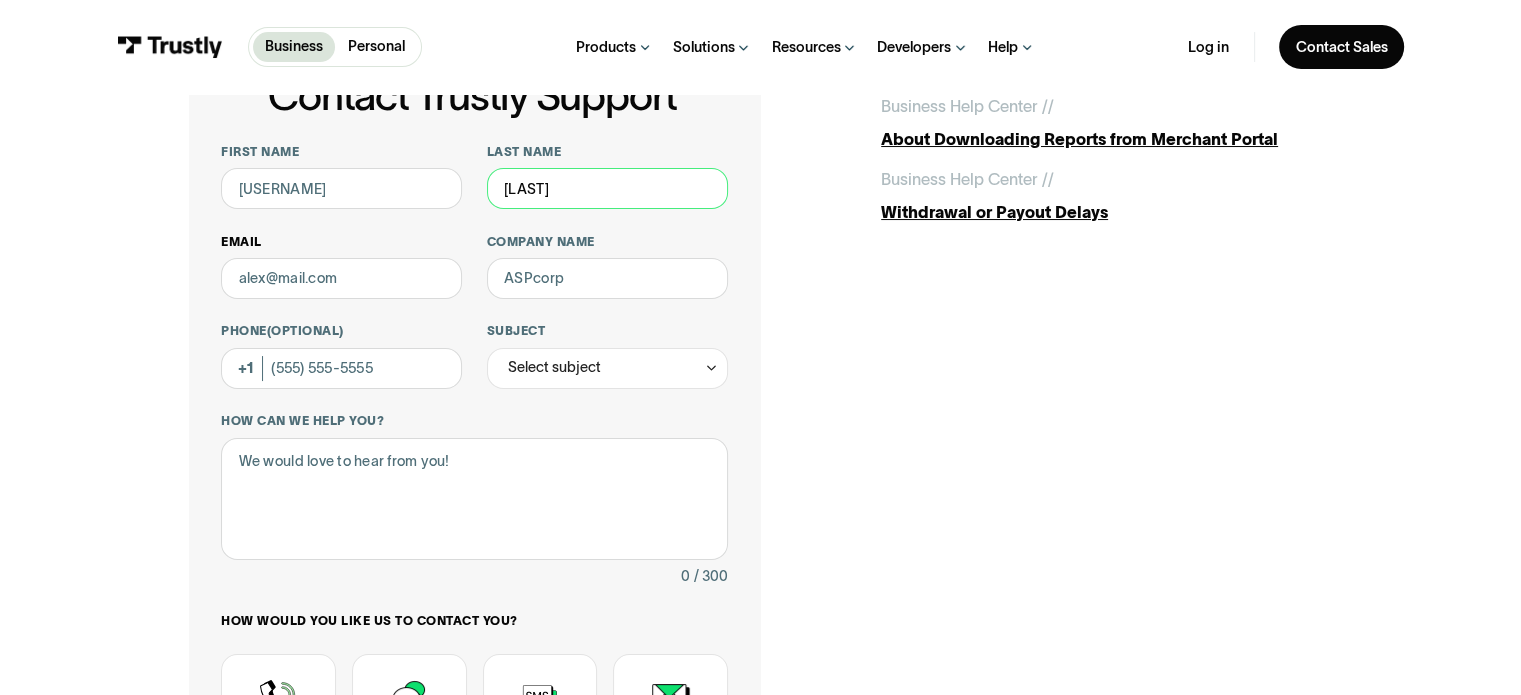 type on "Bell" 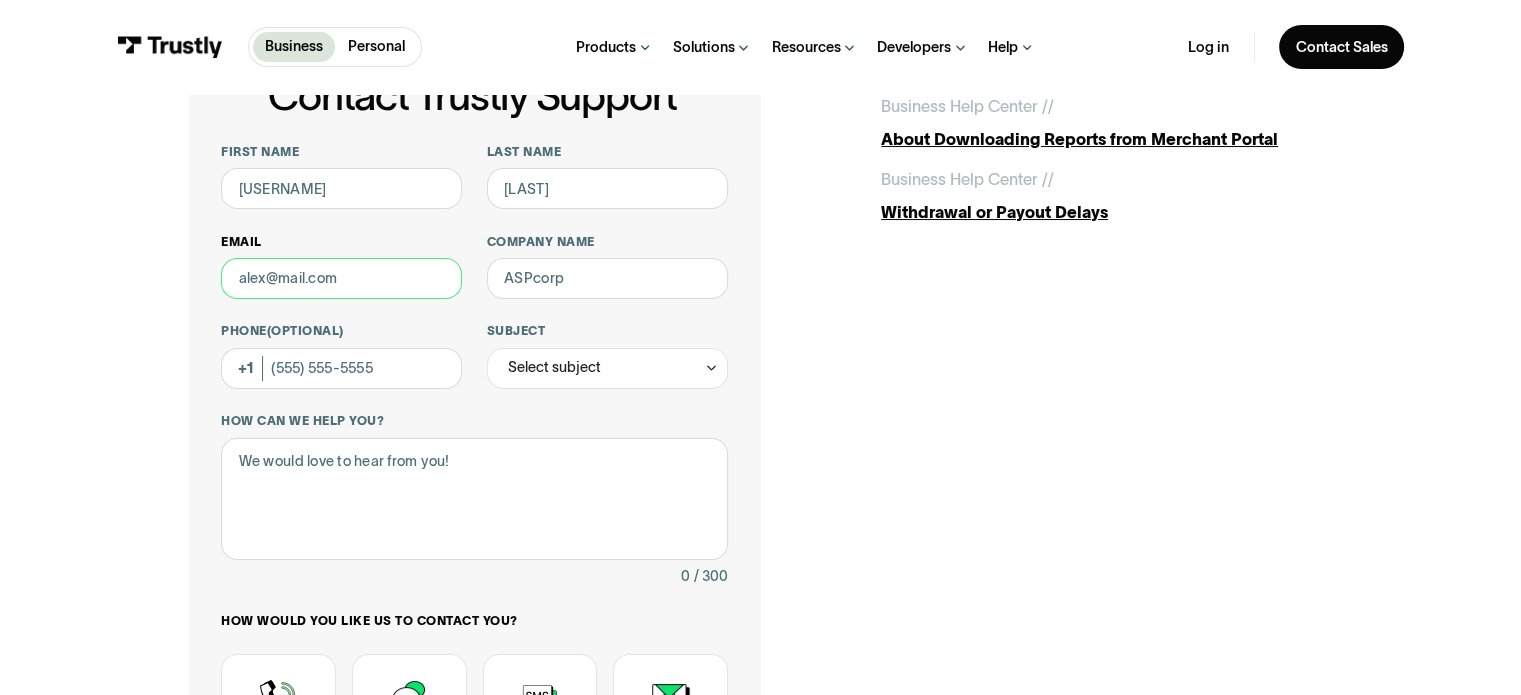 click on "Email" at bounding box center [341, 278] 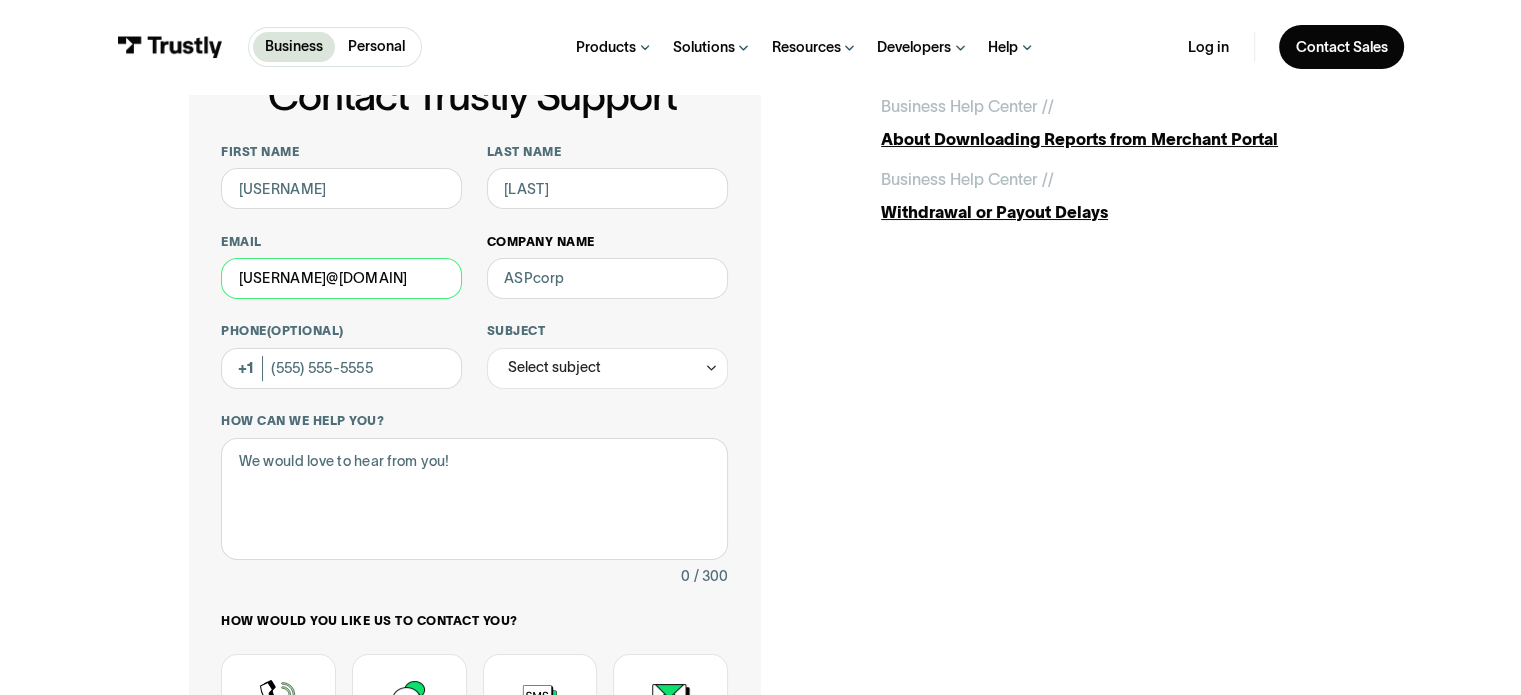 type on "[USERNAME]@[EXAMPLE.COM]" 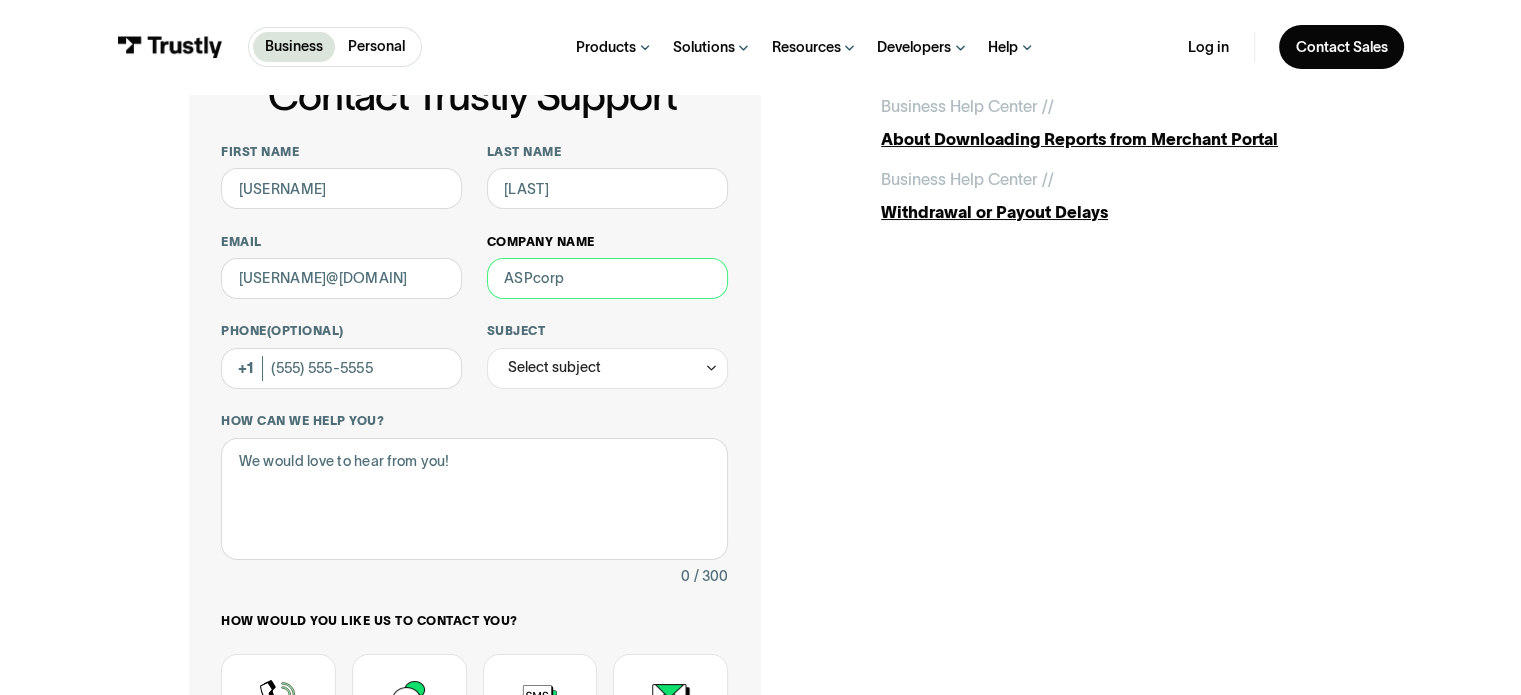 click on "Company name" at bounding box center (607, 278) 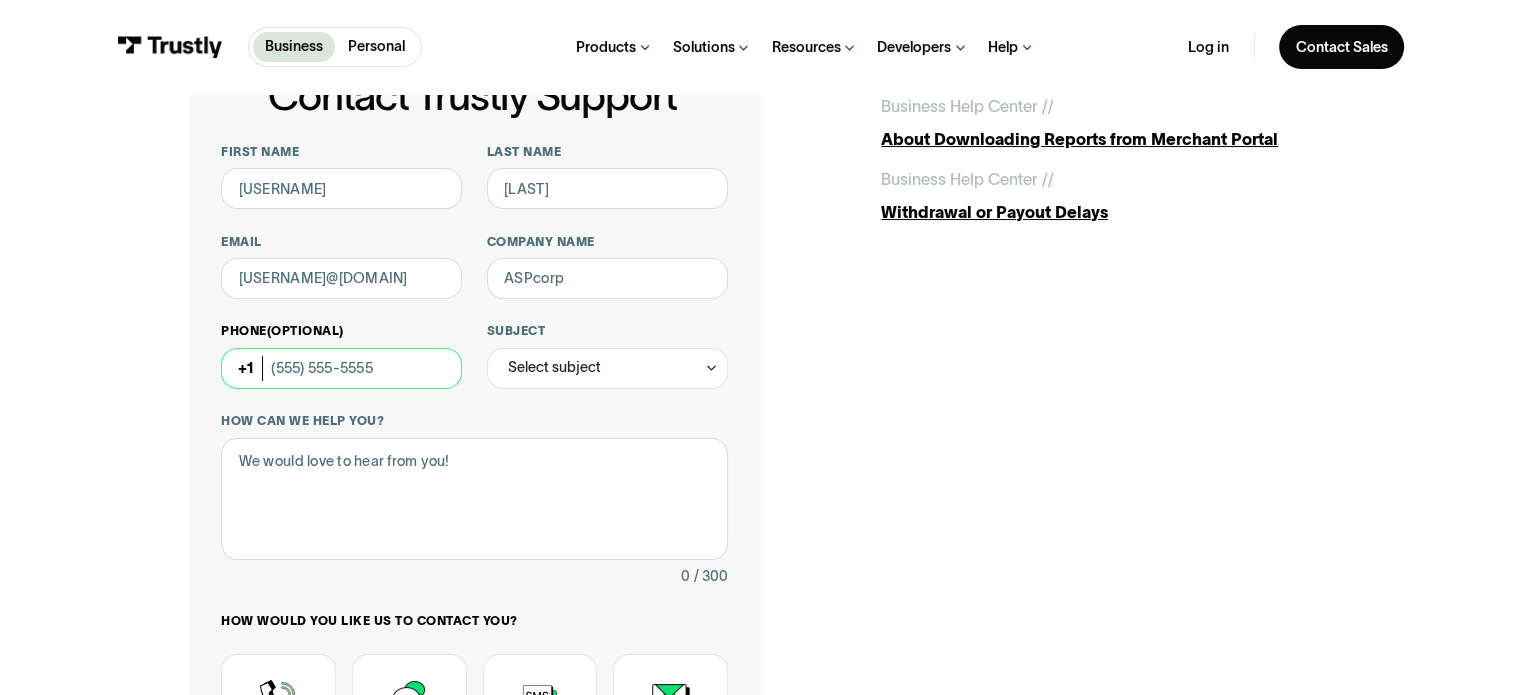 click on "Phone  (Optional)" at bounding box center (341, 368) 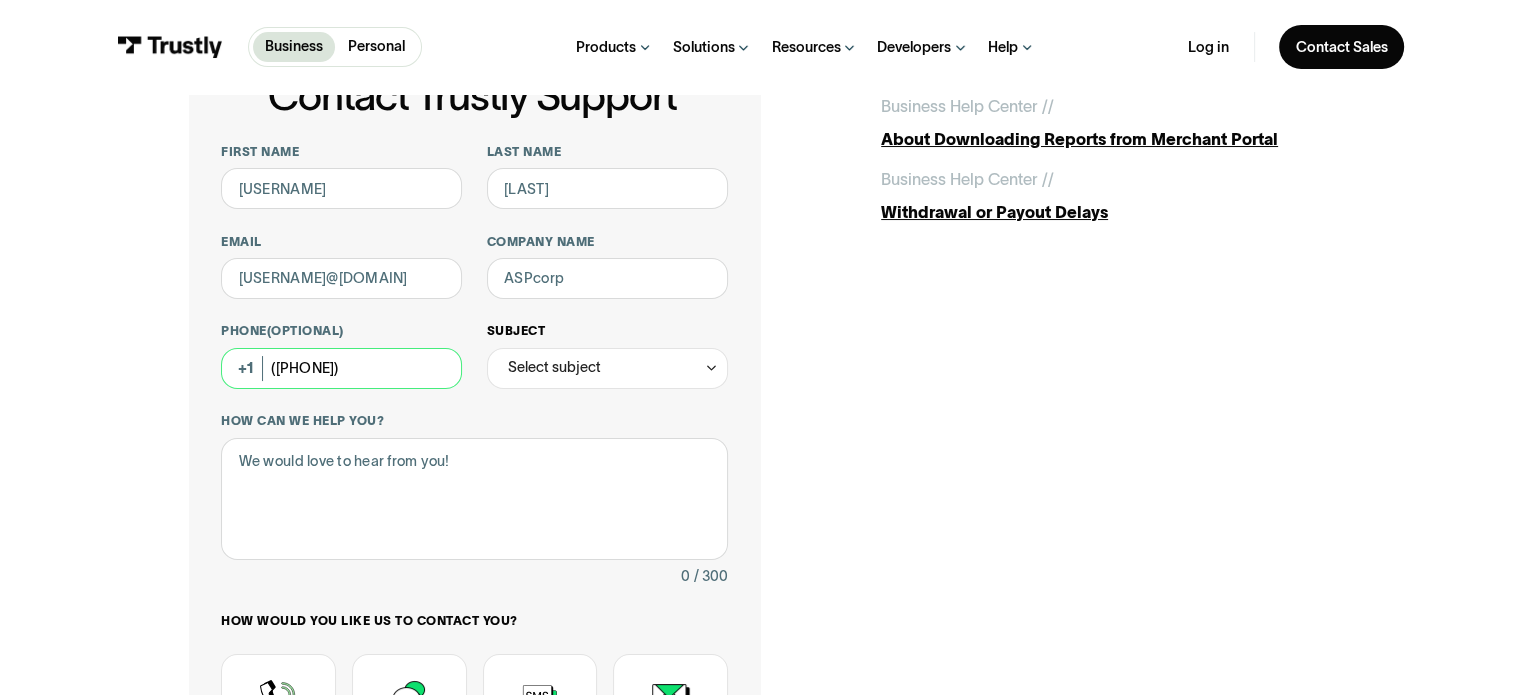 type on "([PHONE])" 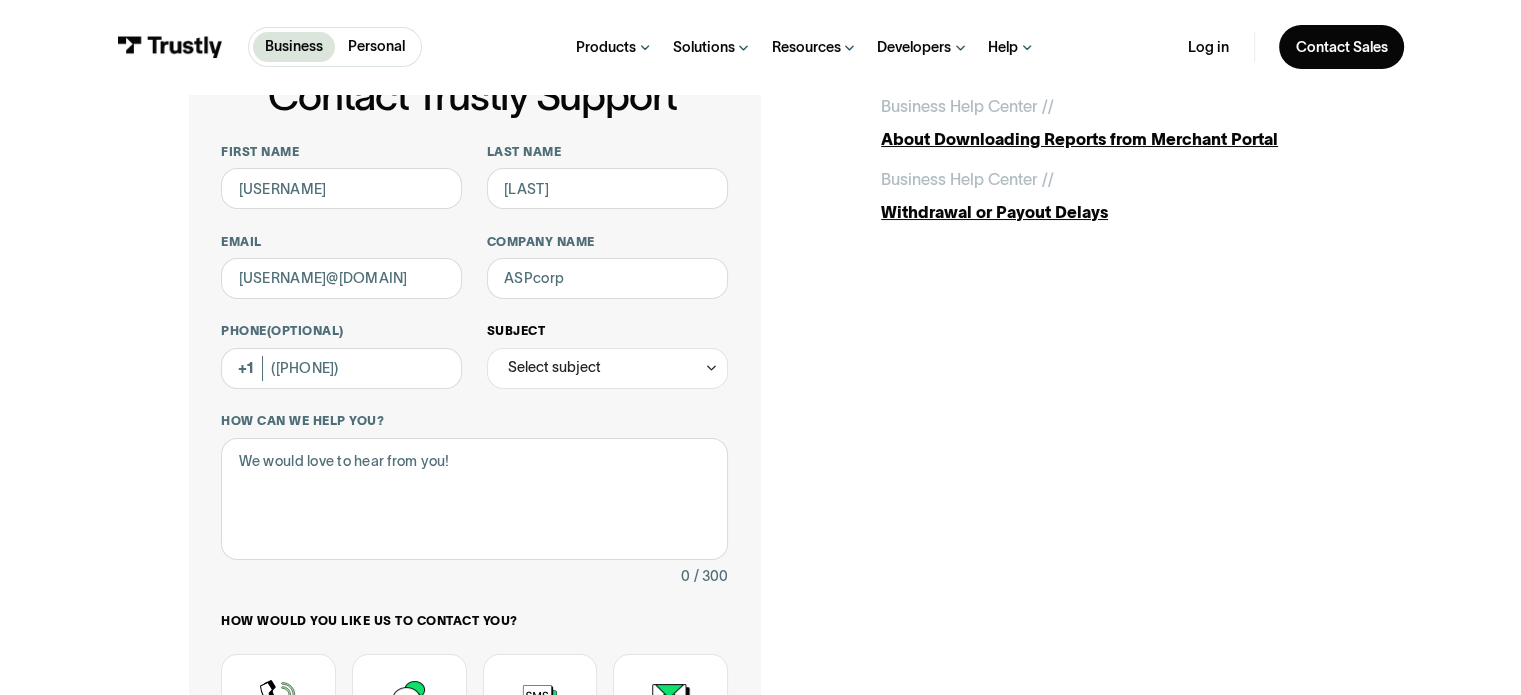 click on "Select subject" at bounding box center (607, 368) 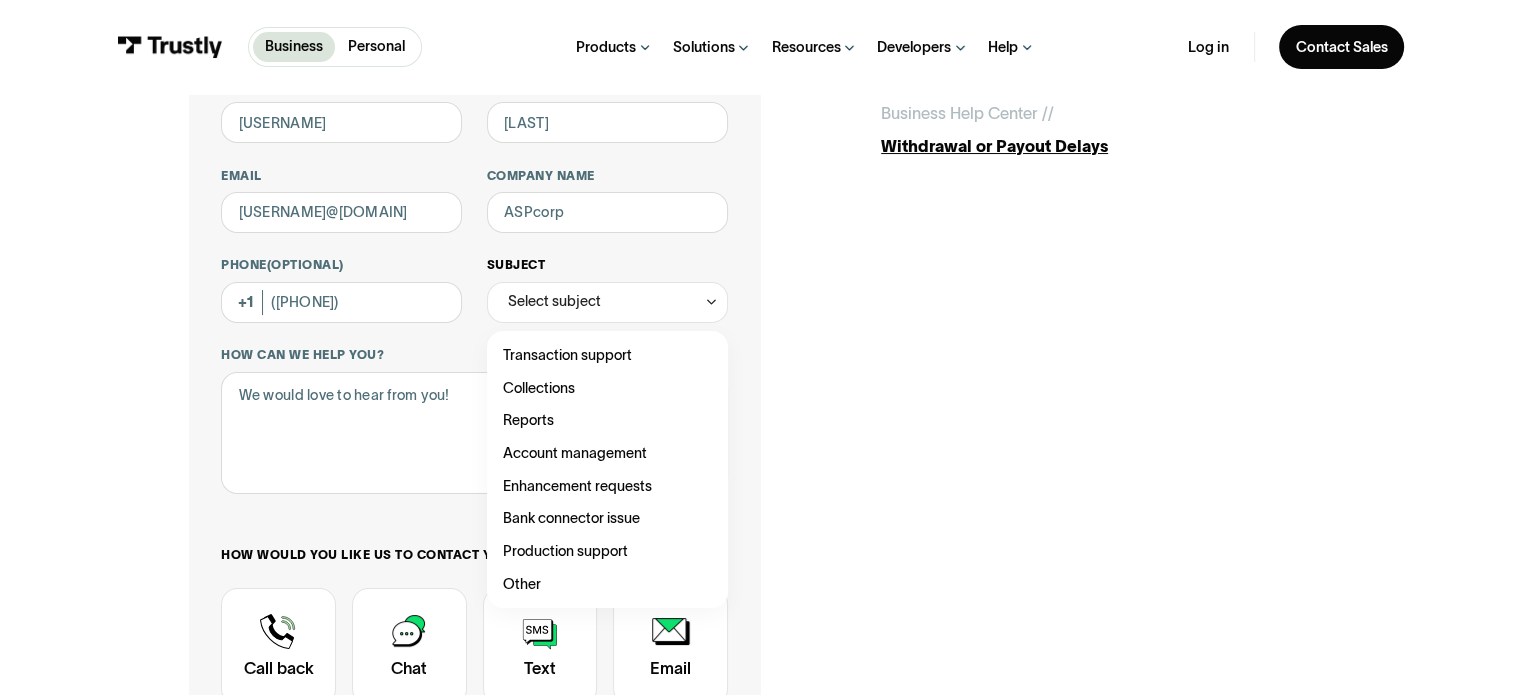 scroll, scrollTop: 202, scrollLeft: 0, axis: vertical 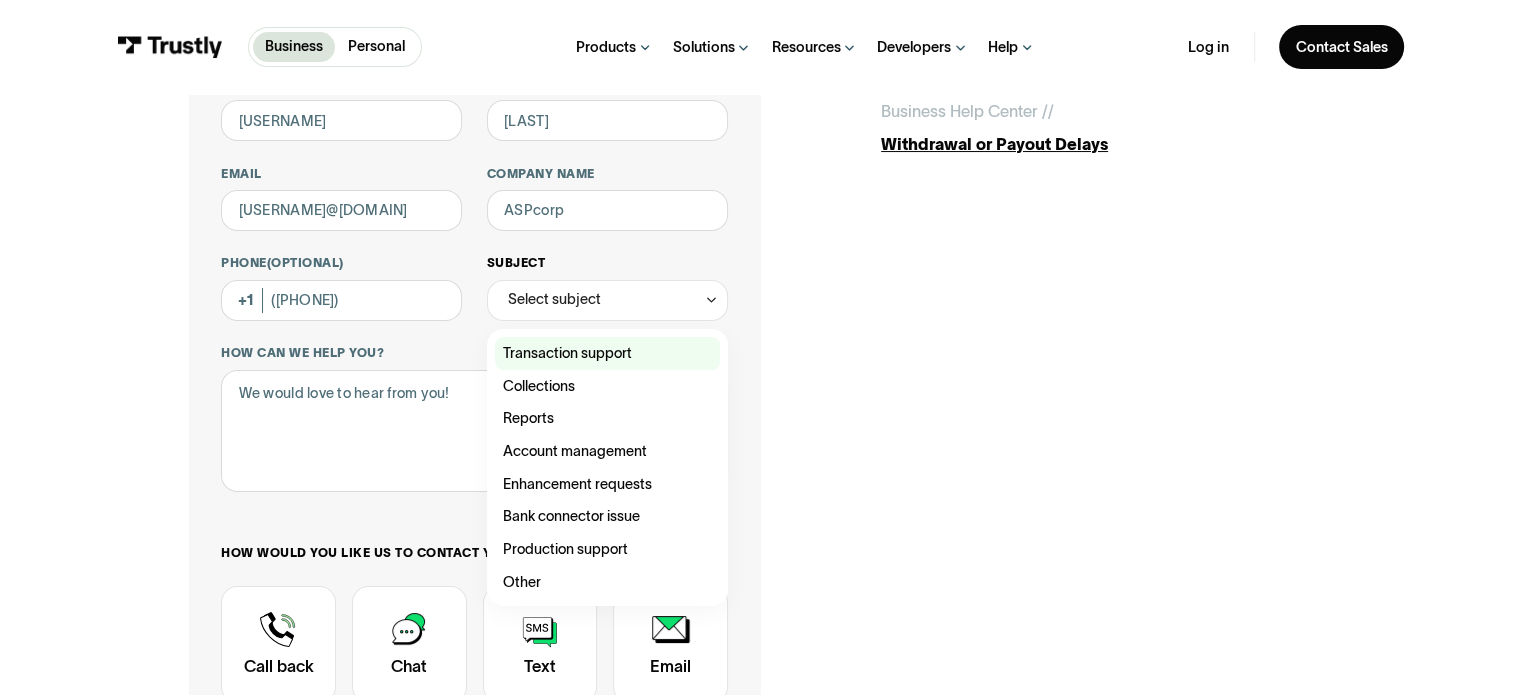 click at bounding box center [607, 353] 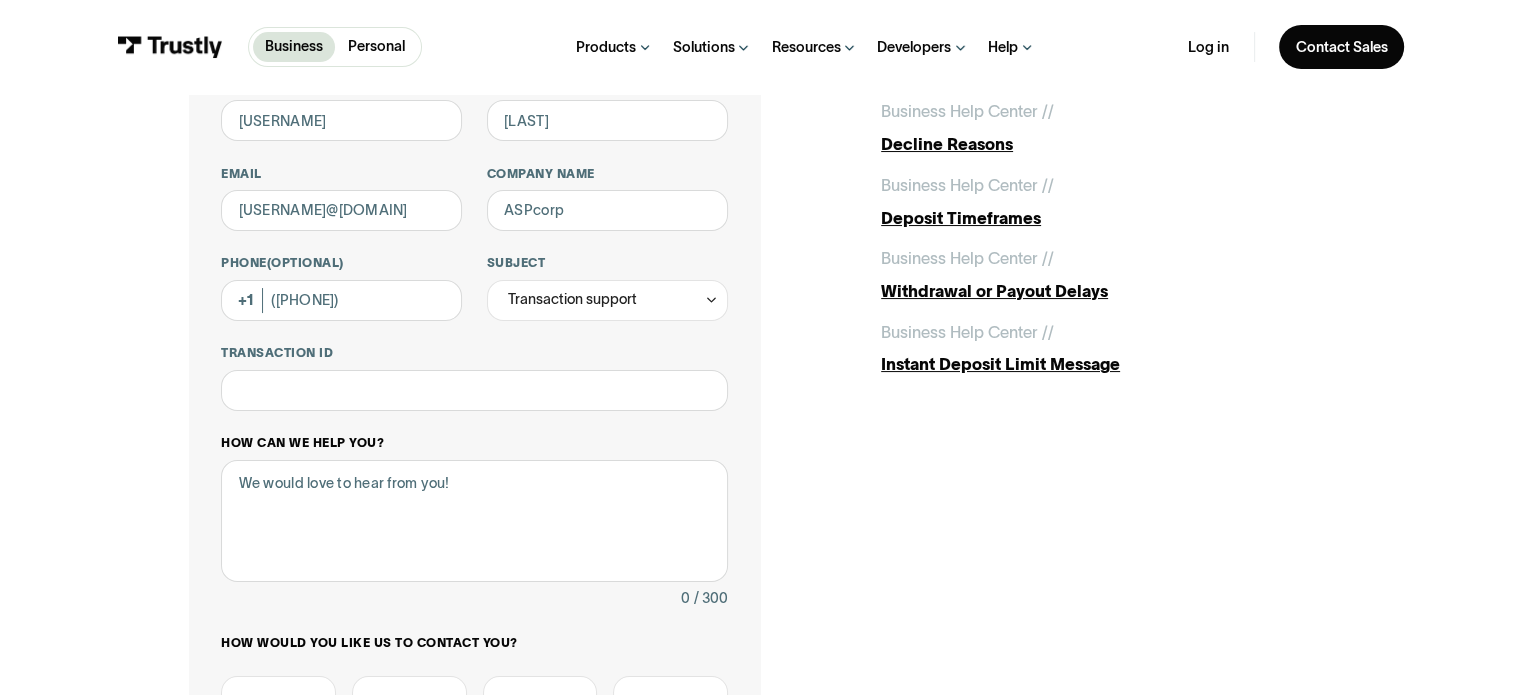 click on "How can we help you? 0  / 300" at bounding box center [474, 523] 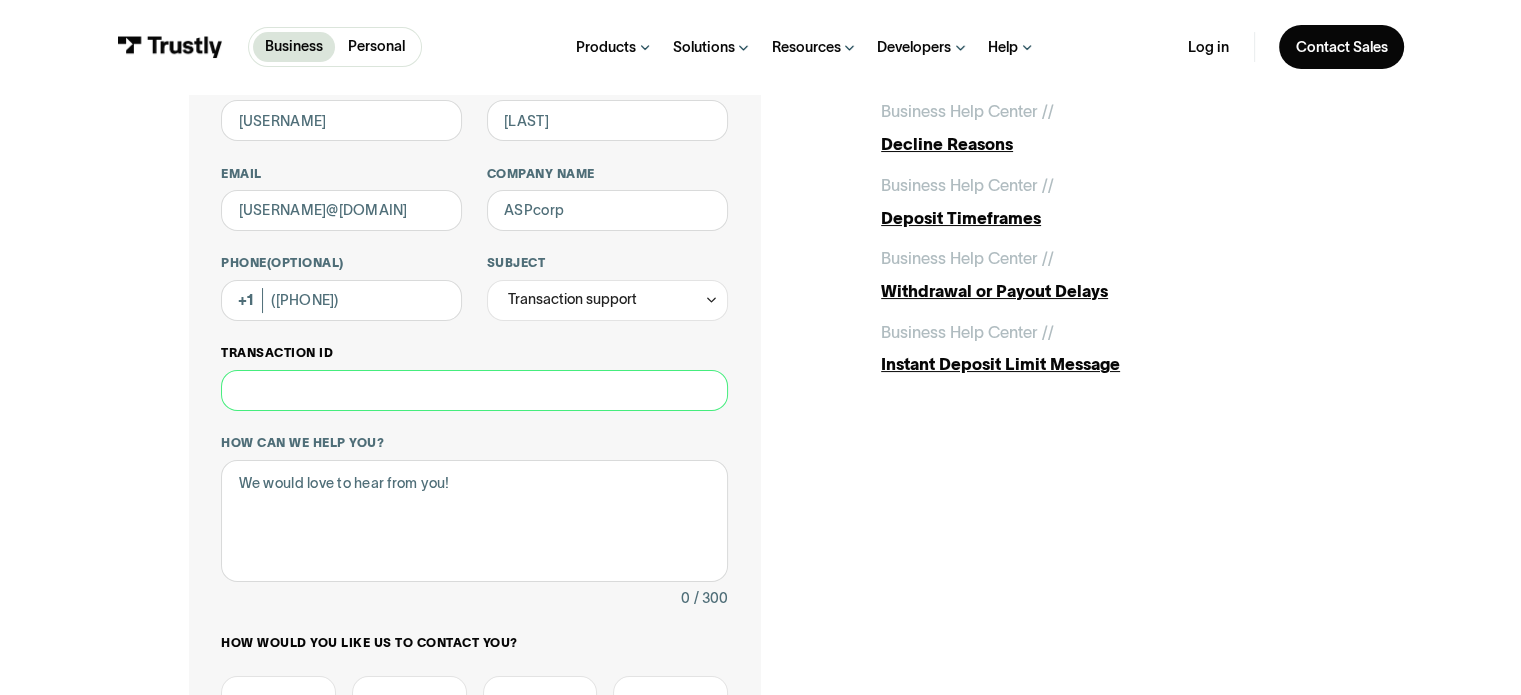 click on "Transaction ID" at bounding box center [474, 390] 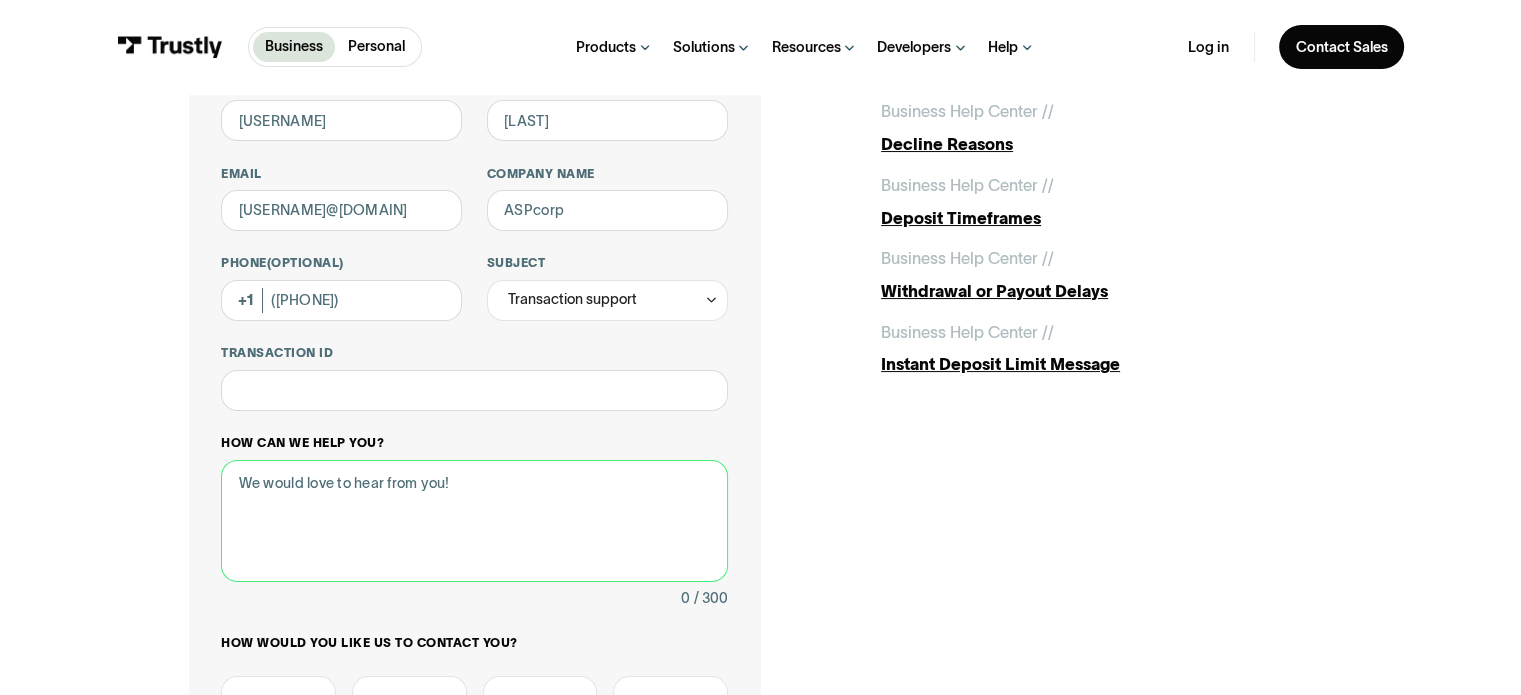 click on "How can we help you?" at bounding box center [474, 521] 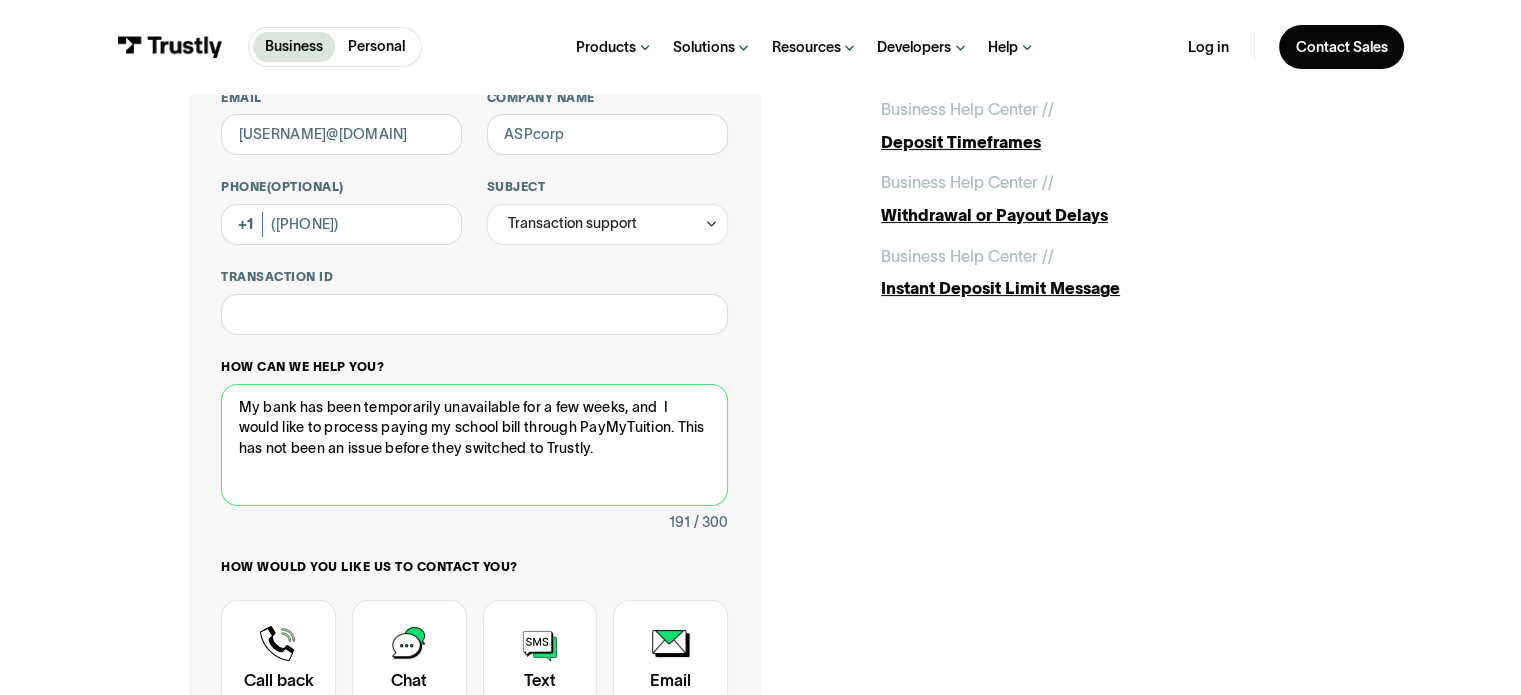 scroll, scrollTop: 279, scrollLeft: 0, axis: vertical 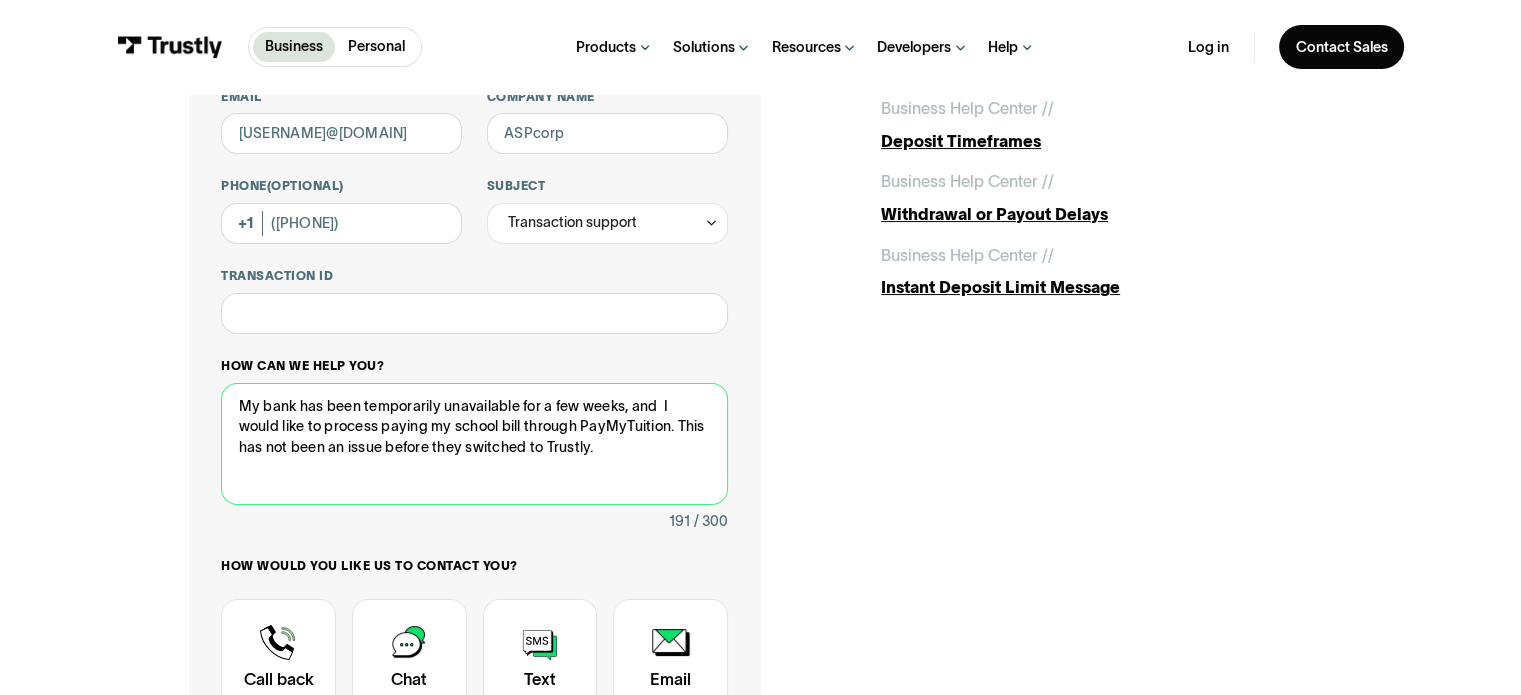 click on "My bank has been temporarily unavailable for a few weeks, and  I would like to process paying my school bill through PayMyTuition. This has not been an issue before they switched to Trustly." at bounding box center [474, 444] 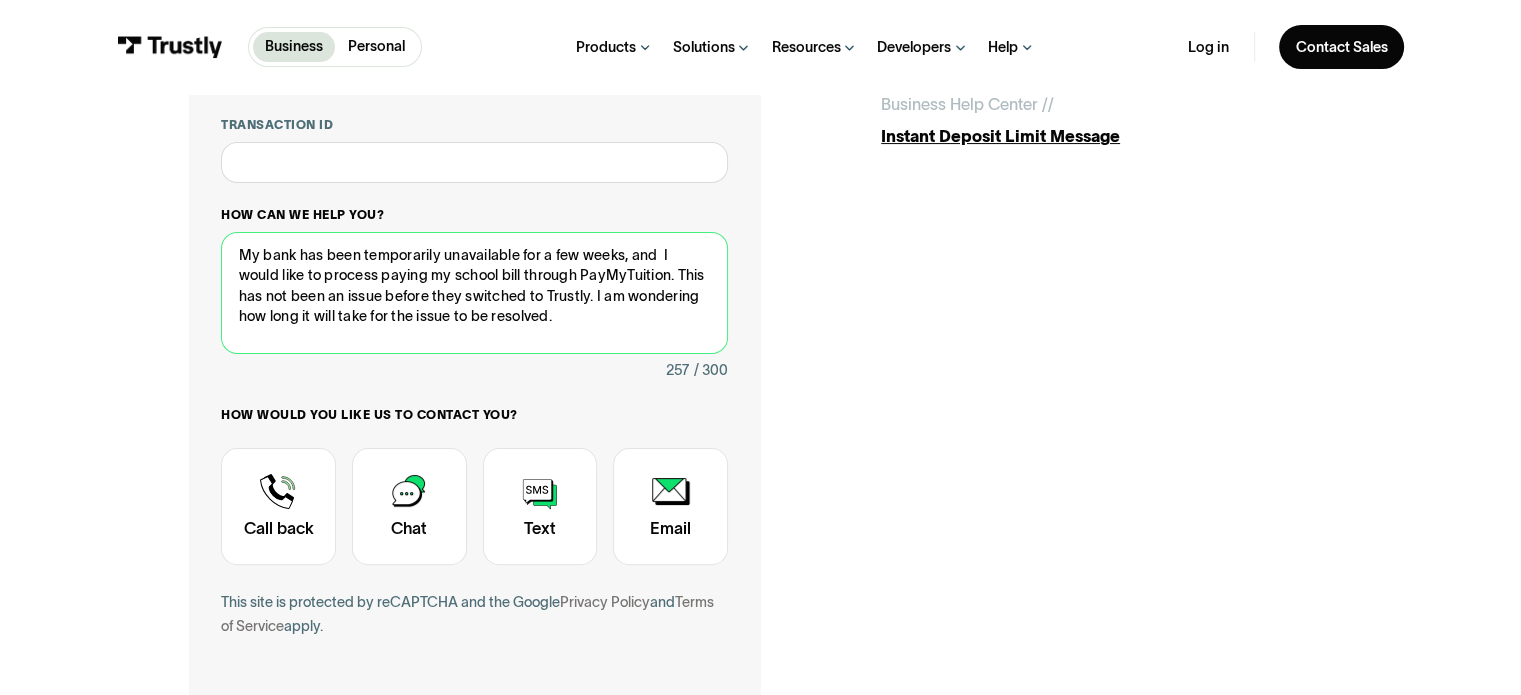 scroll, scrollTop: 431, scrollLeft: 0, axis: vertical 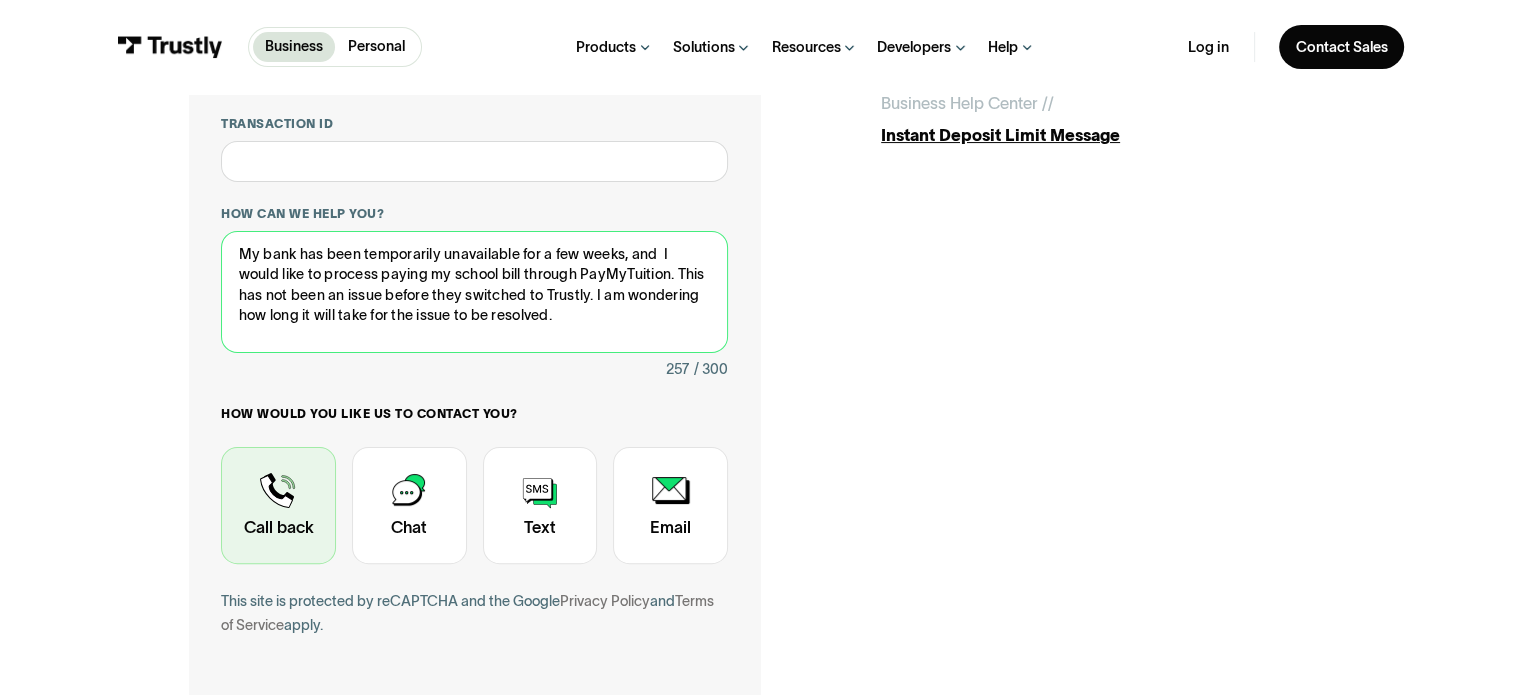 type on "My bank has been temporarily unavailable for a few weeks, and  I would like to process paying my school bill through PayMyTuition. This has not been an issue before they switched to Trustly. I am wondering how long it will take for the issue to be resolved." 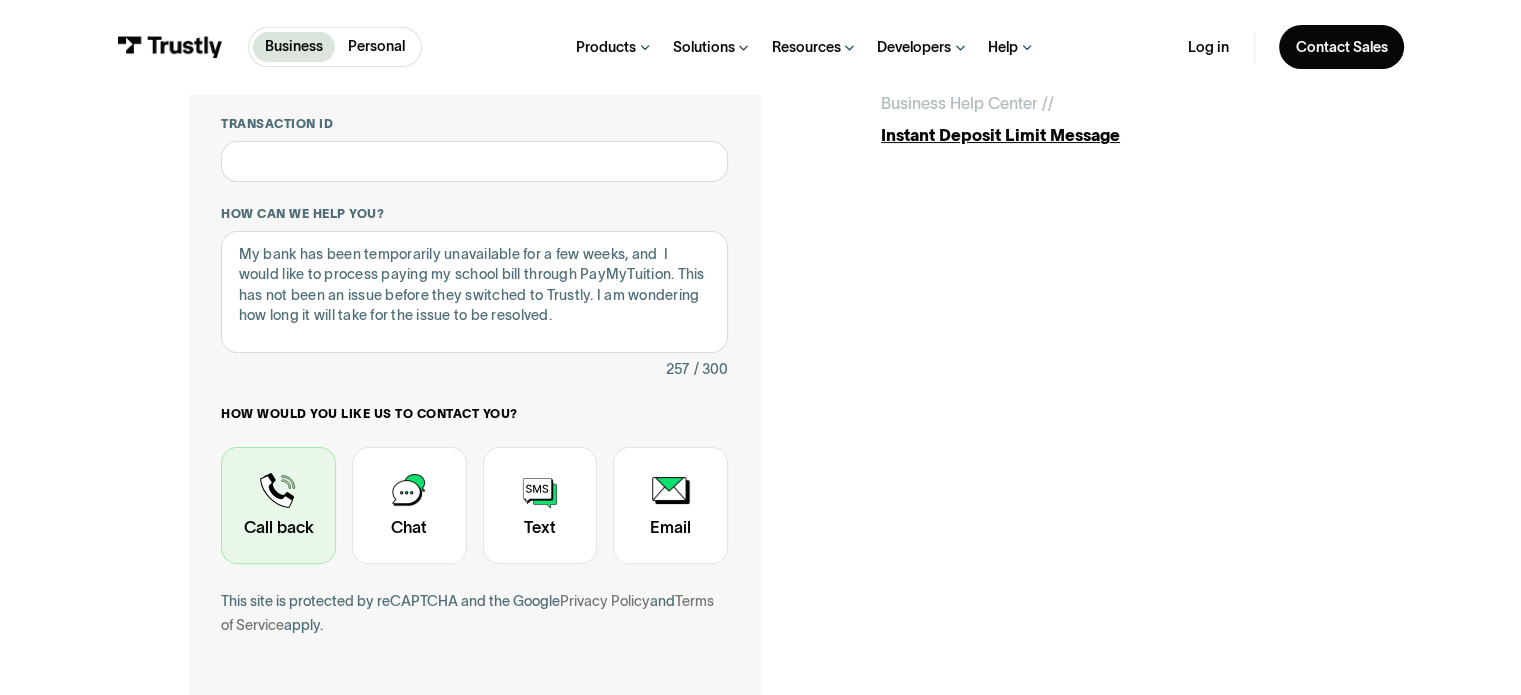 click at bounding box center (278, 506) 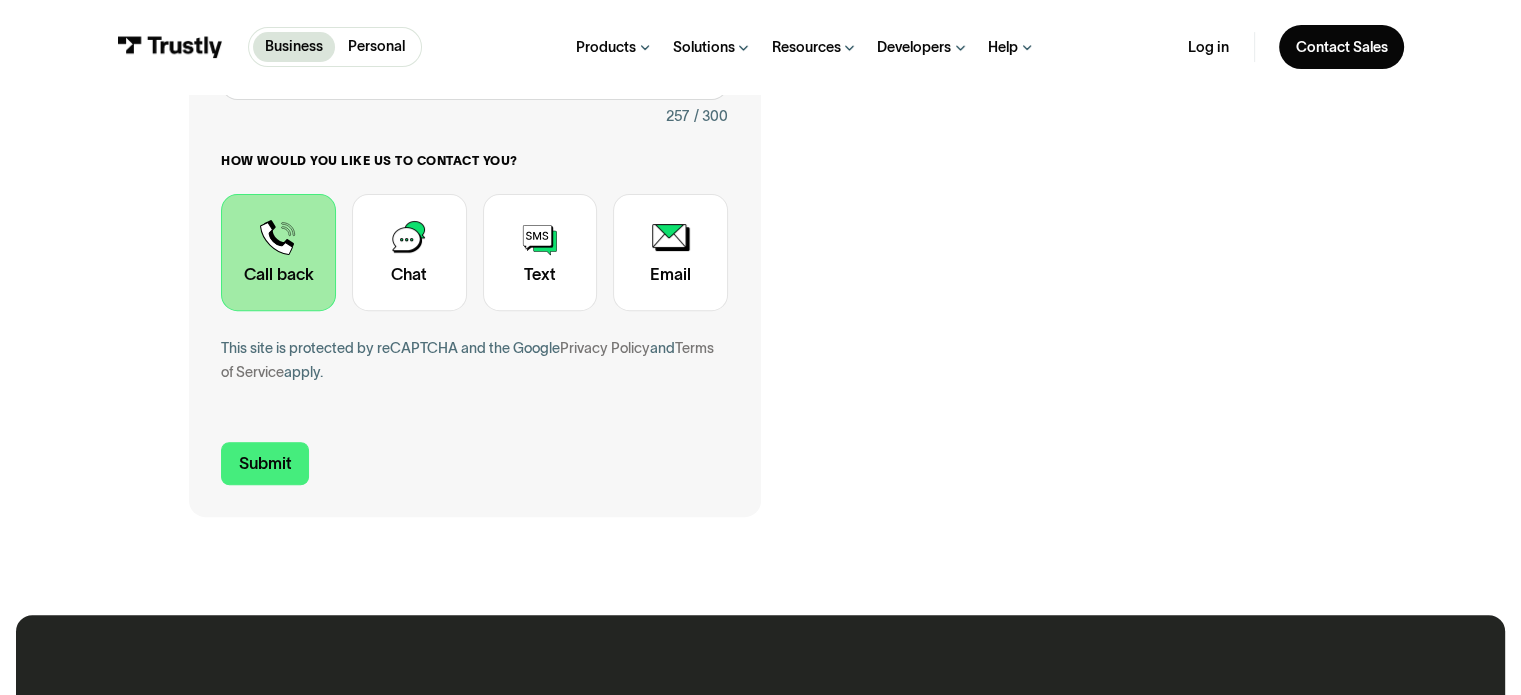 scroll, scrollTop: 660, scrollLeft: 0, axis: vertical 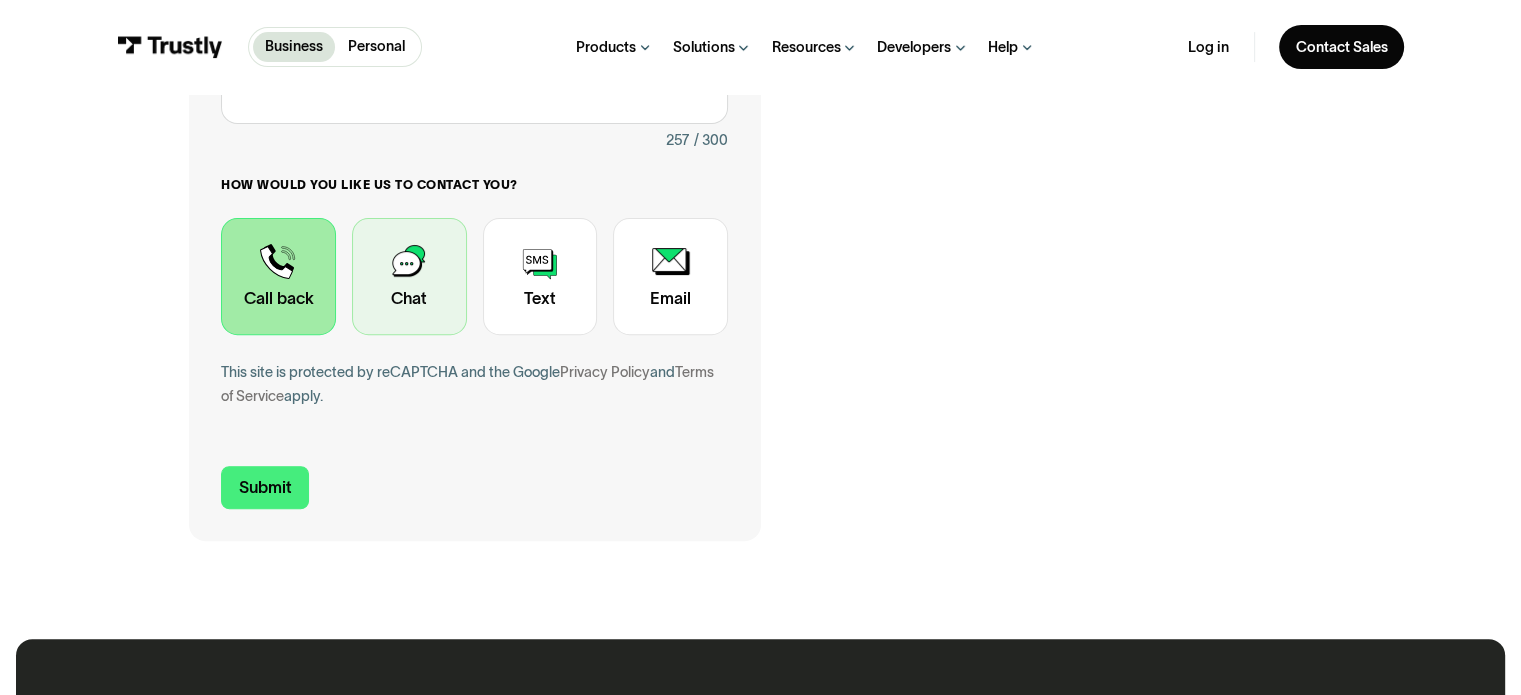 click at bounding box center (409, 277) 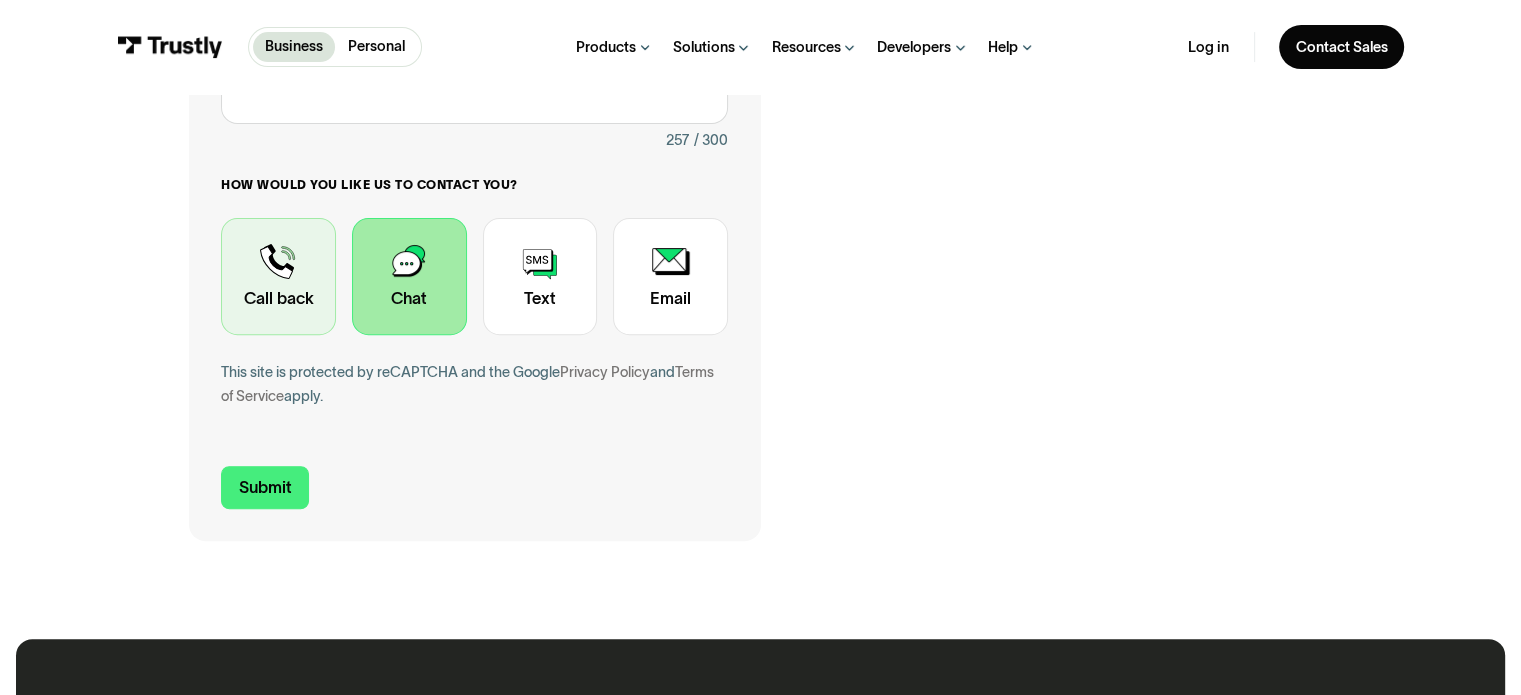 click at bounding box center (278, 277) 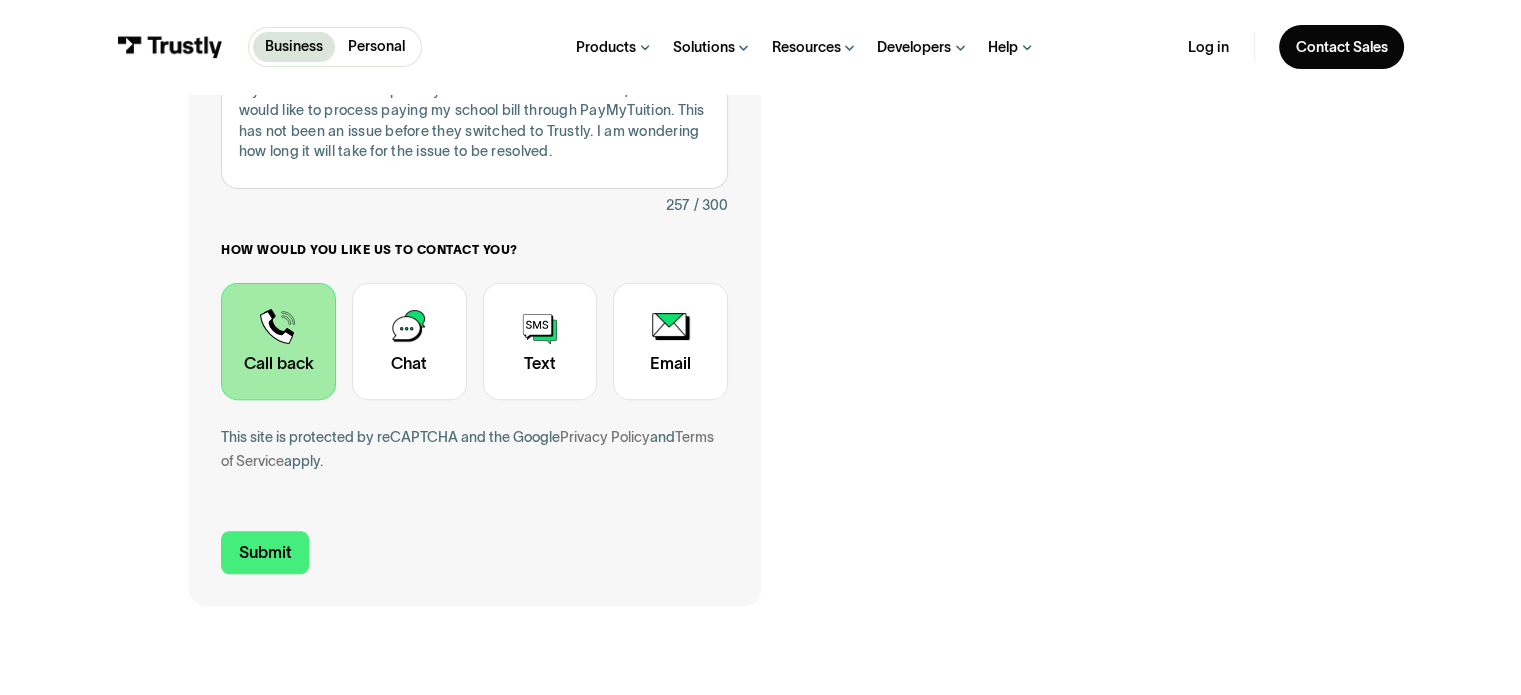 scroll, scrollTop: 596, scrollLeft: 0, axis: vertical 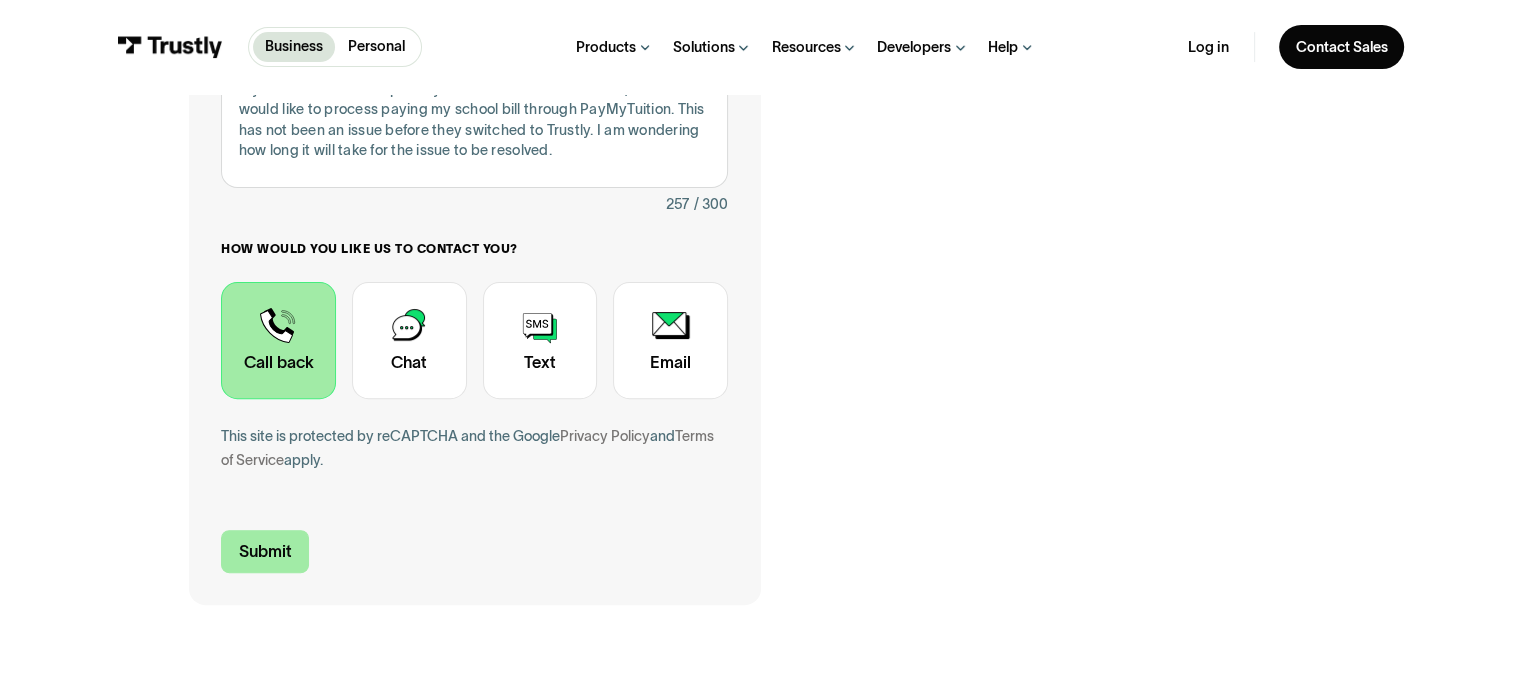 click on "Submit" at bounding box center [265, 551] 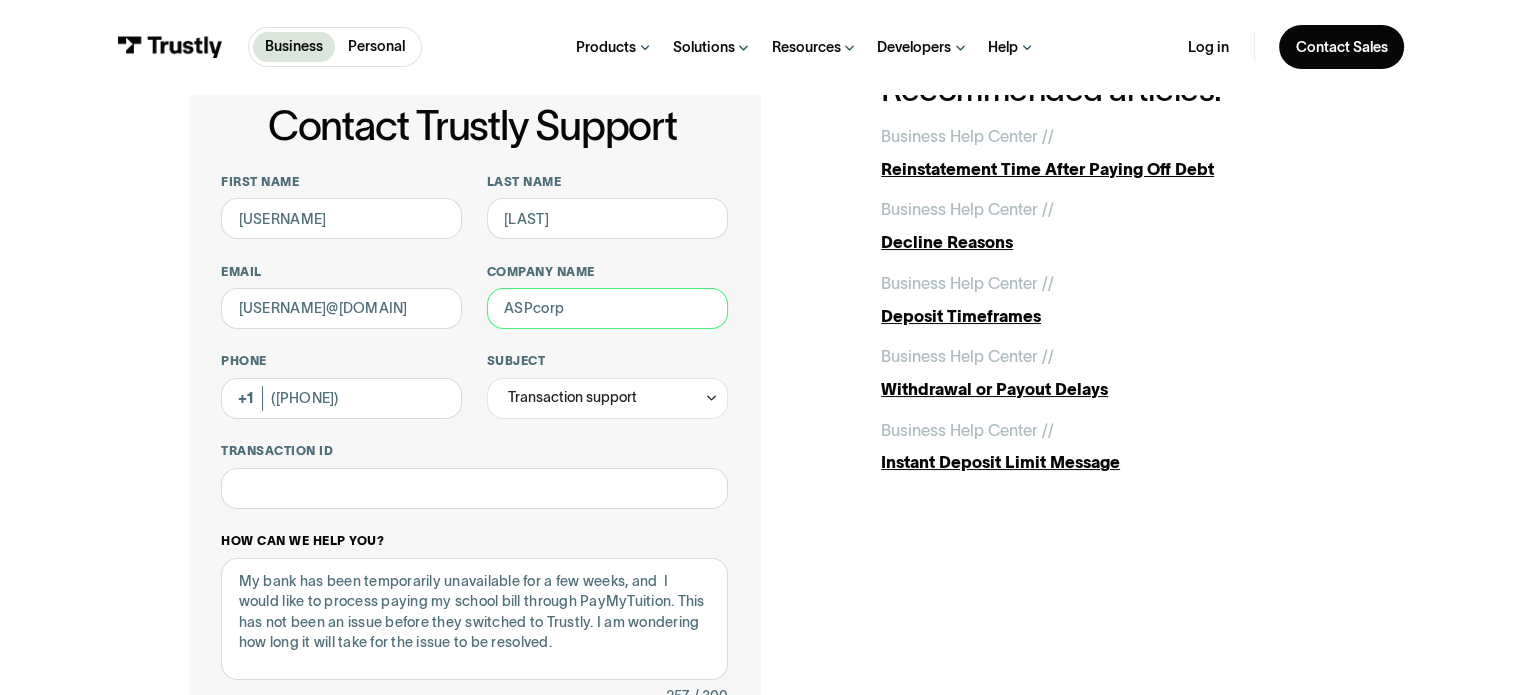 scroll, scrollTop: 102, scrollLeft: 0, axis: vertical 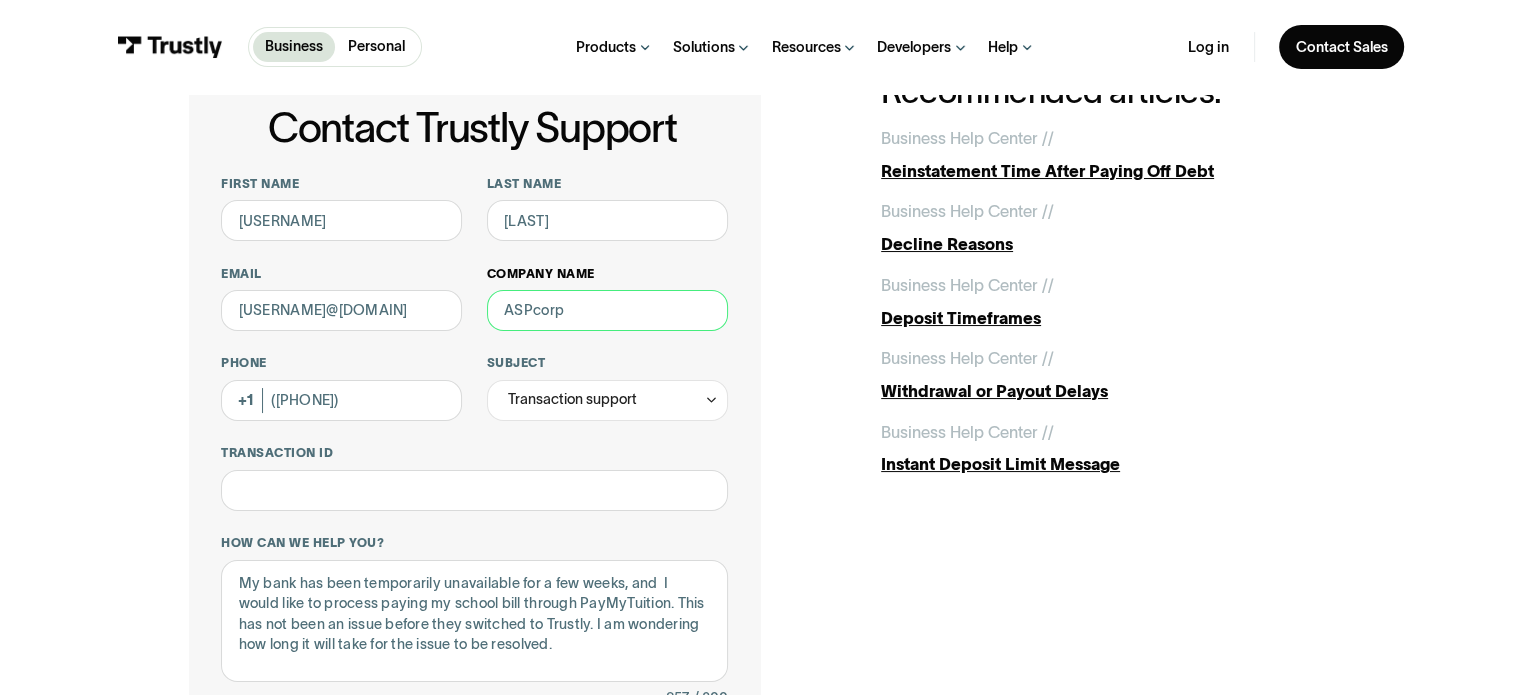 click on "Company name" at bounding box center [607, 310] 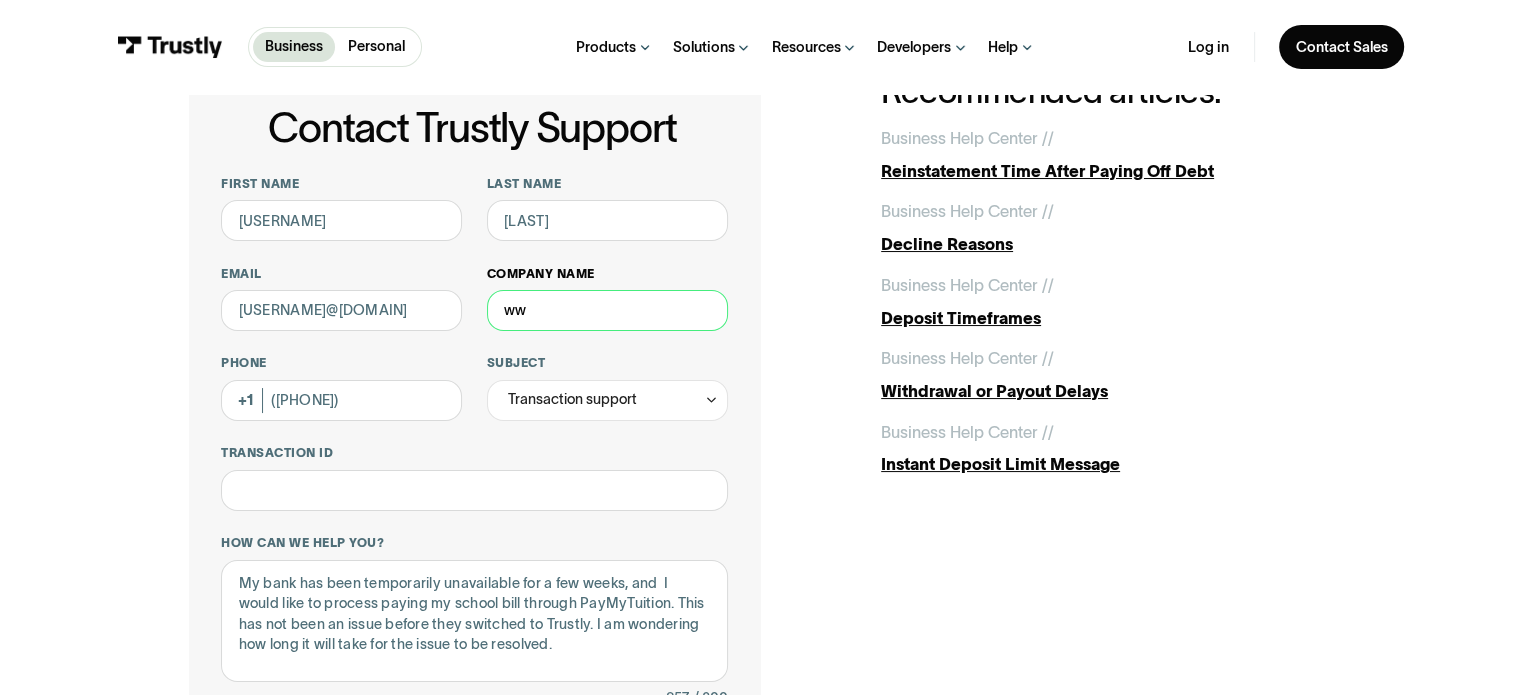 type on "w" 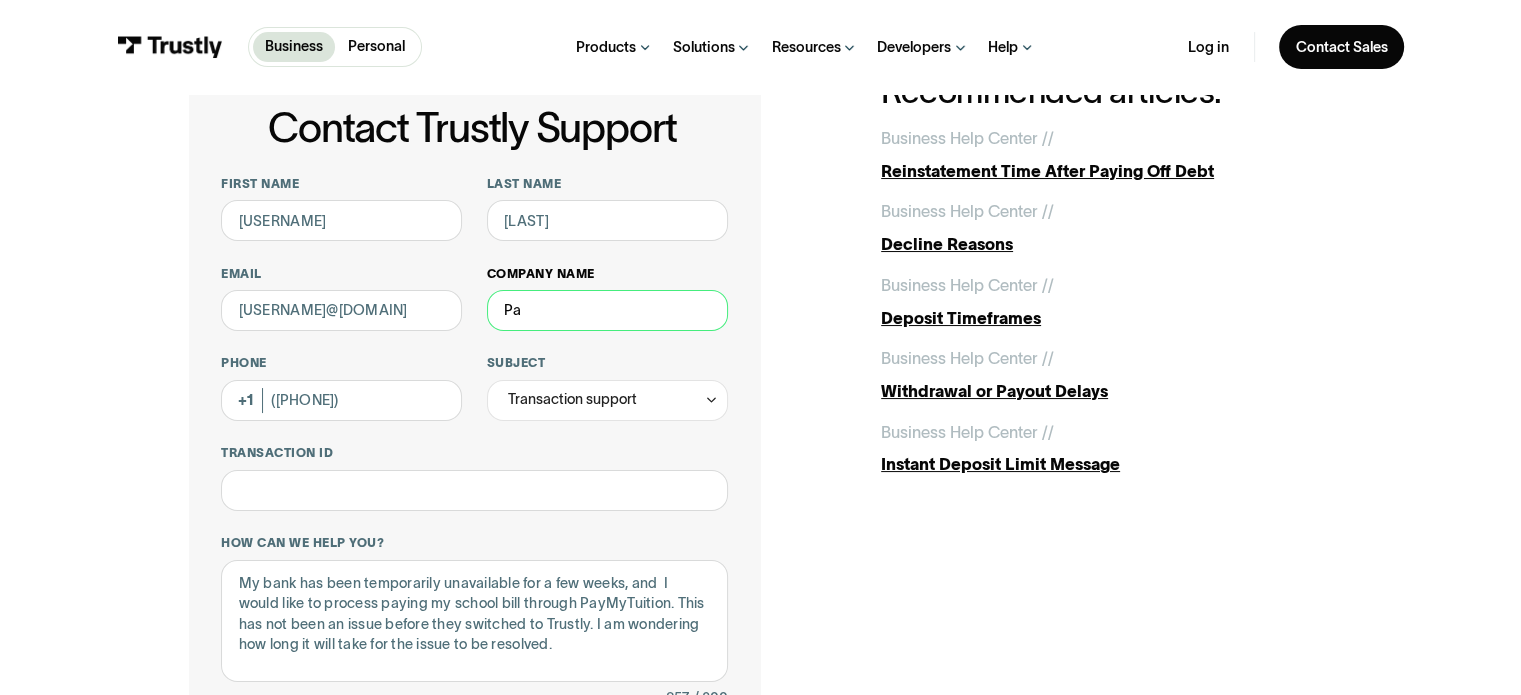 type on "P" 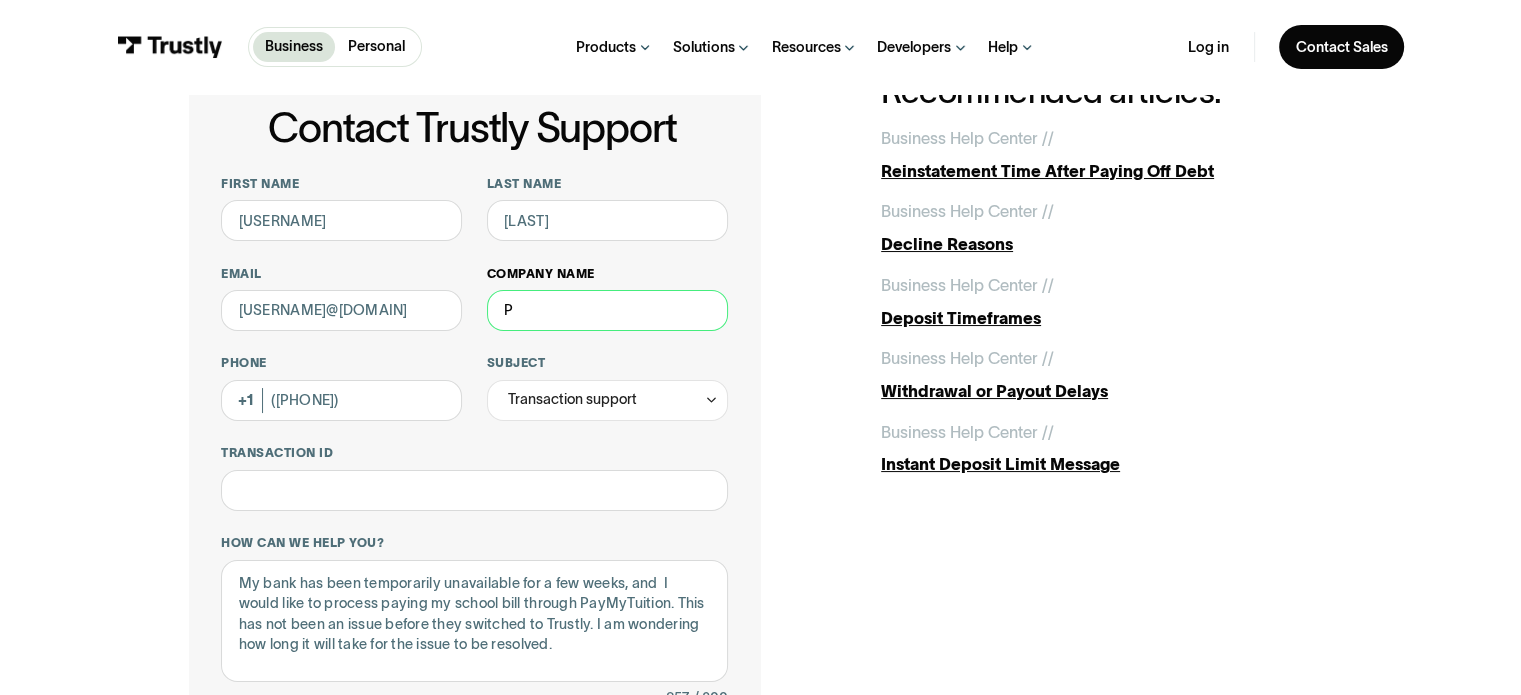 type 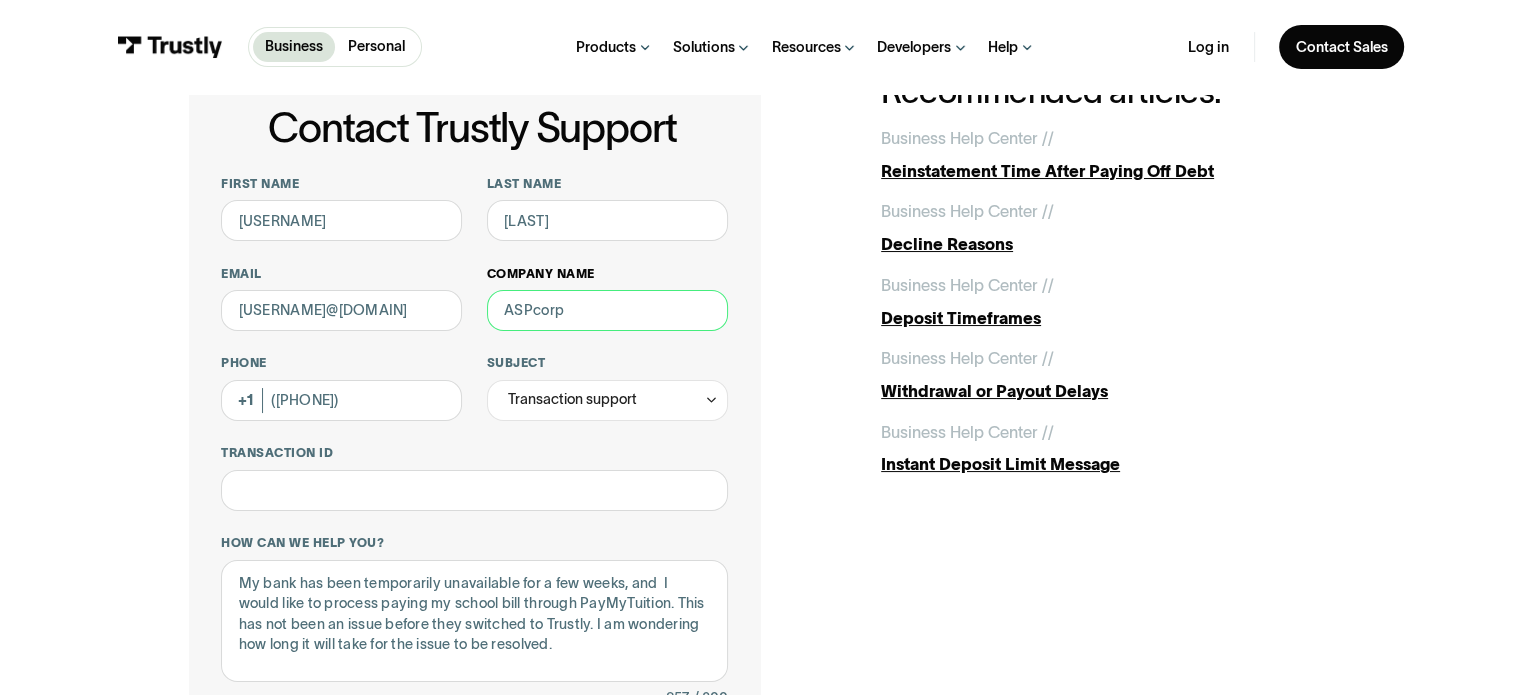 scroll, scrollTop: 0, scrollLeft: 0, axis: both 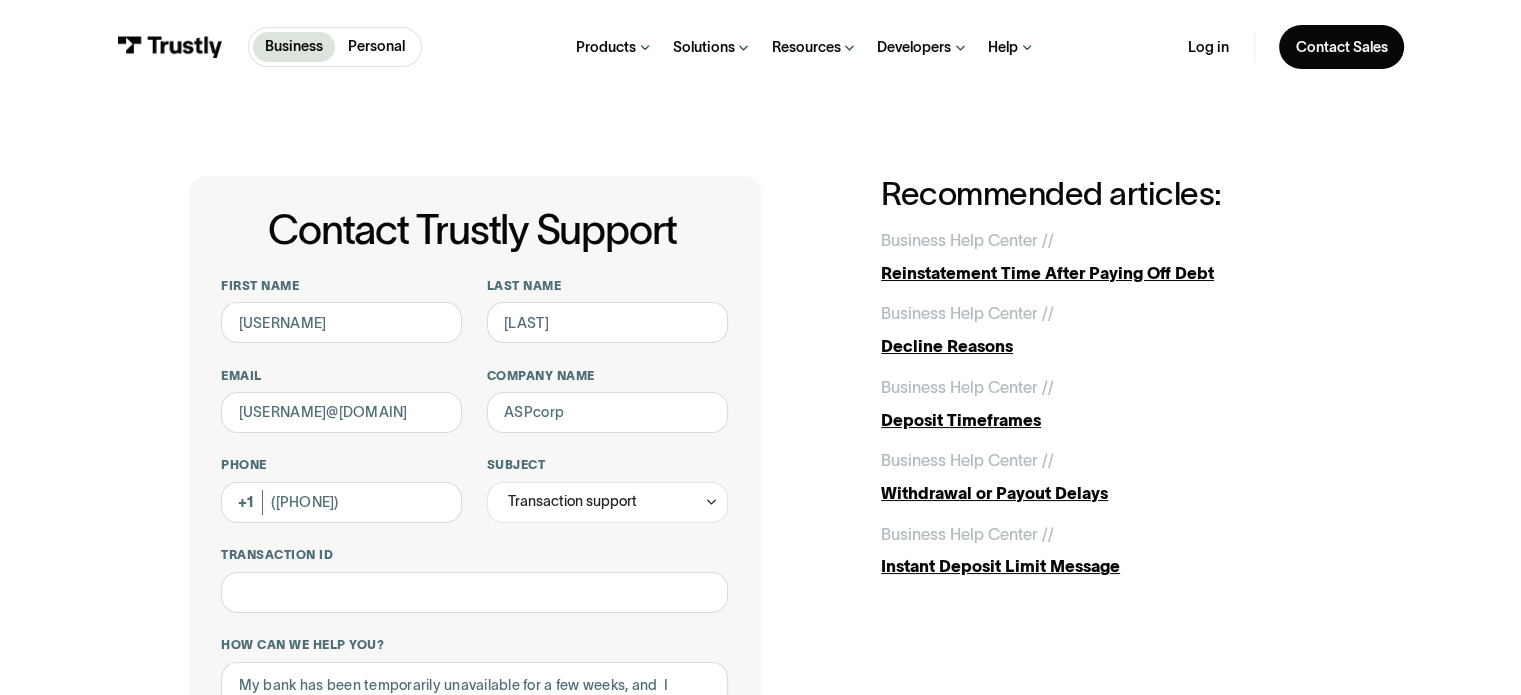 click on "**********" at bounding box center (475, 689) 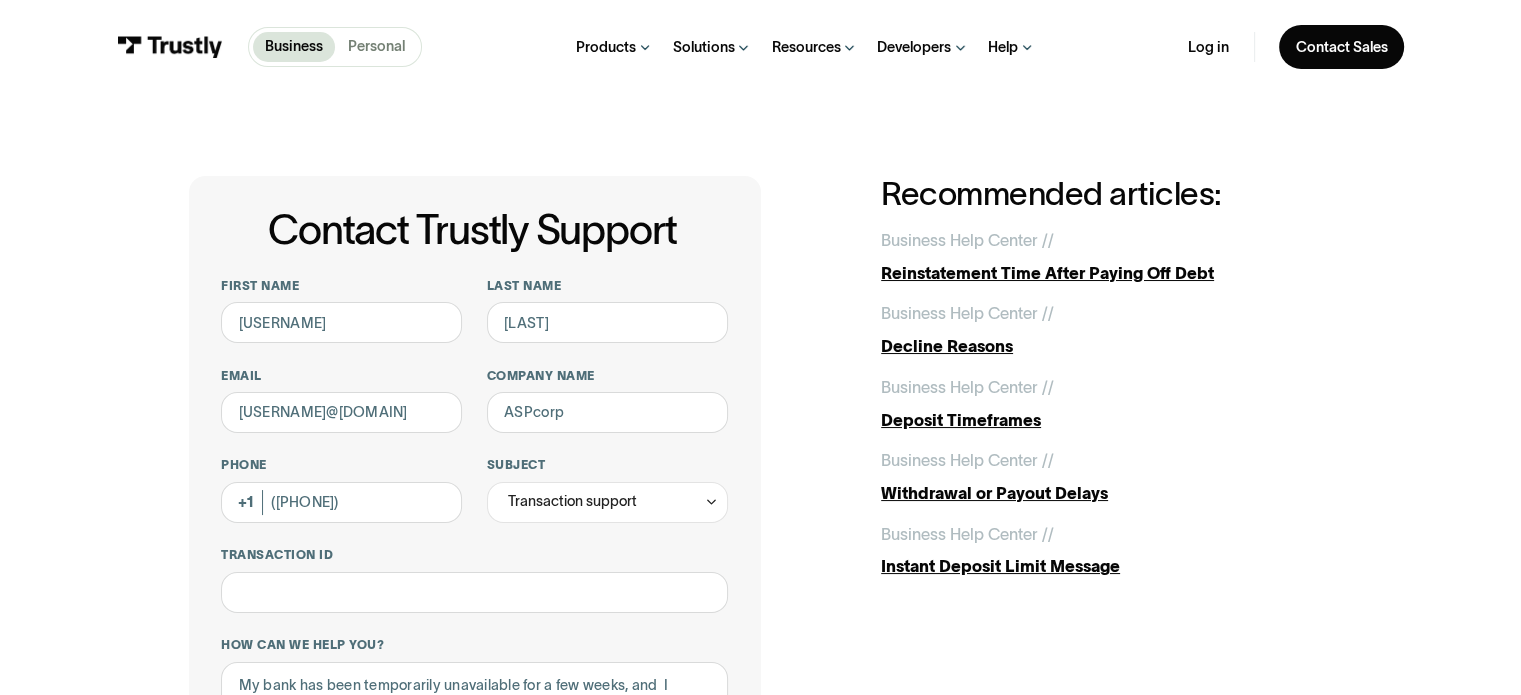 click on "Personal" at bounding box center [376, 46] 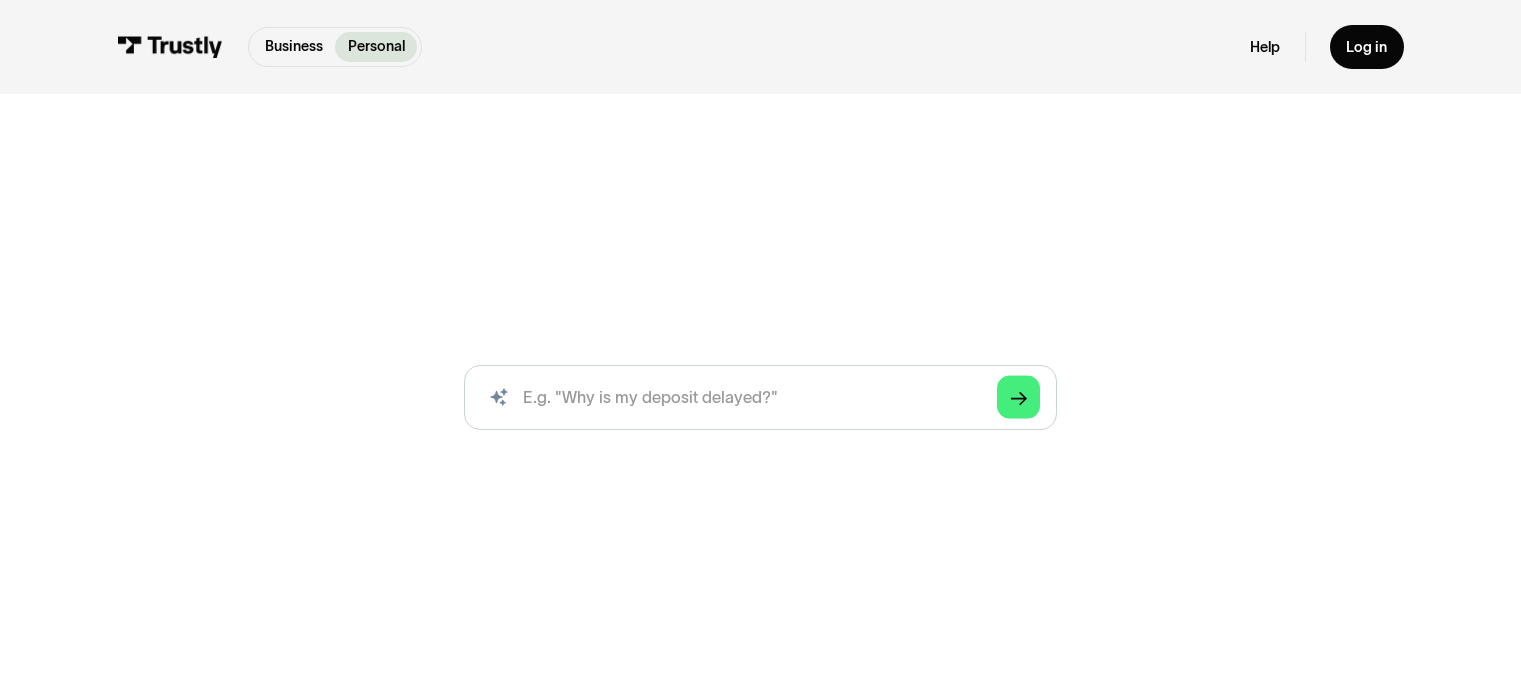 scroll, scrollTop: 0, scrollLeft: 0, axis: both 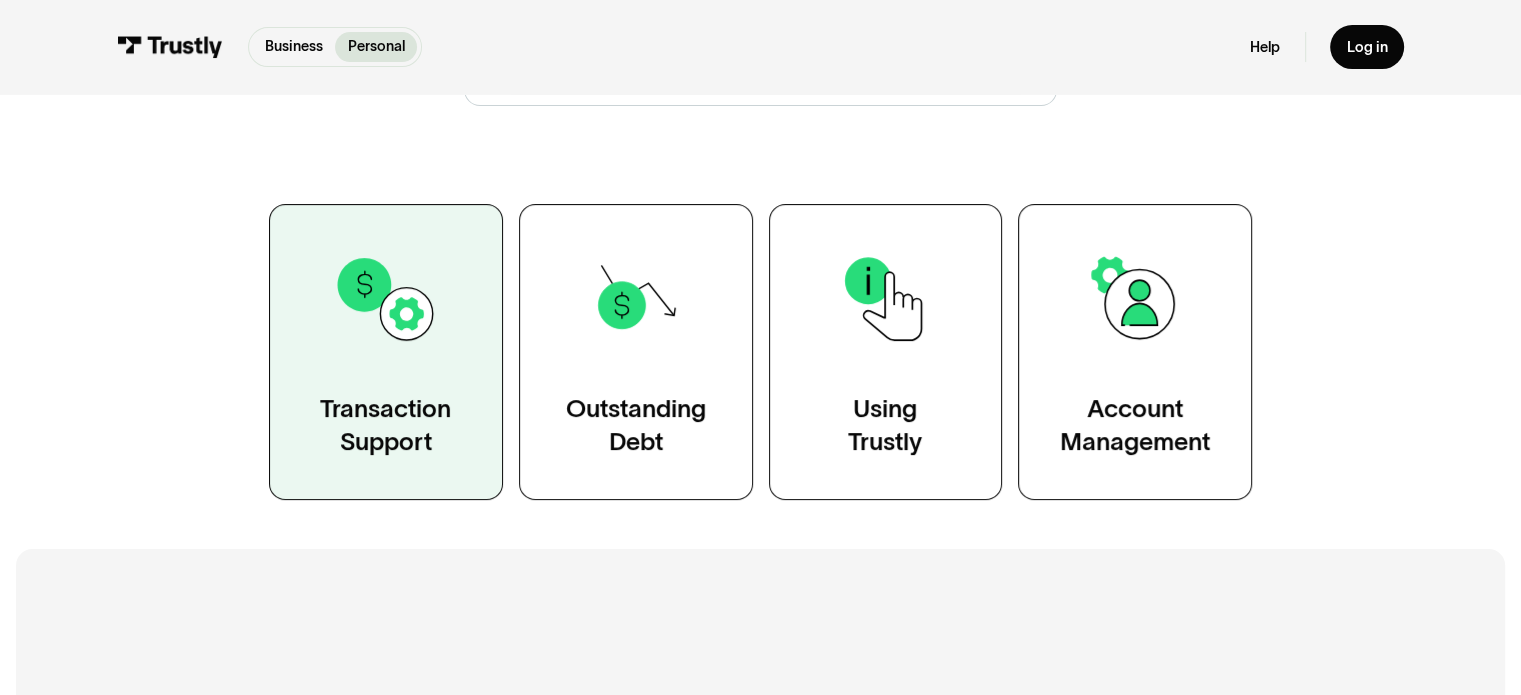 click on "Transaction Support" at bounding box center (386, 352) 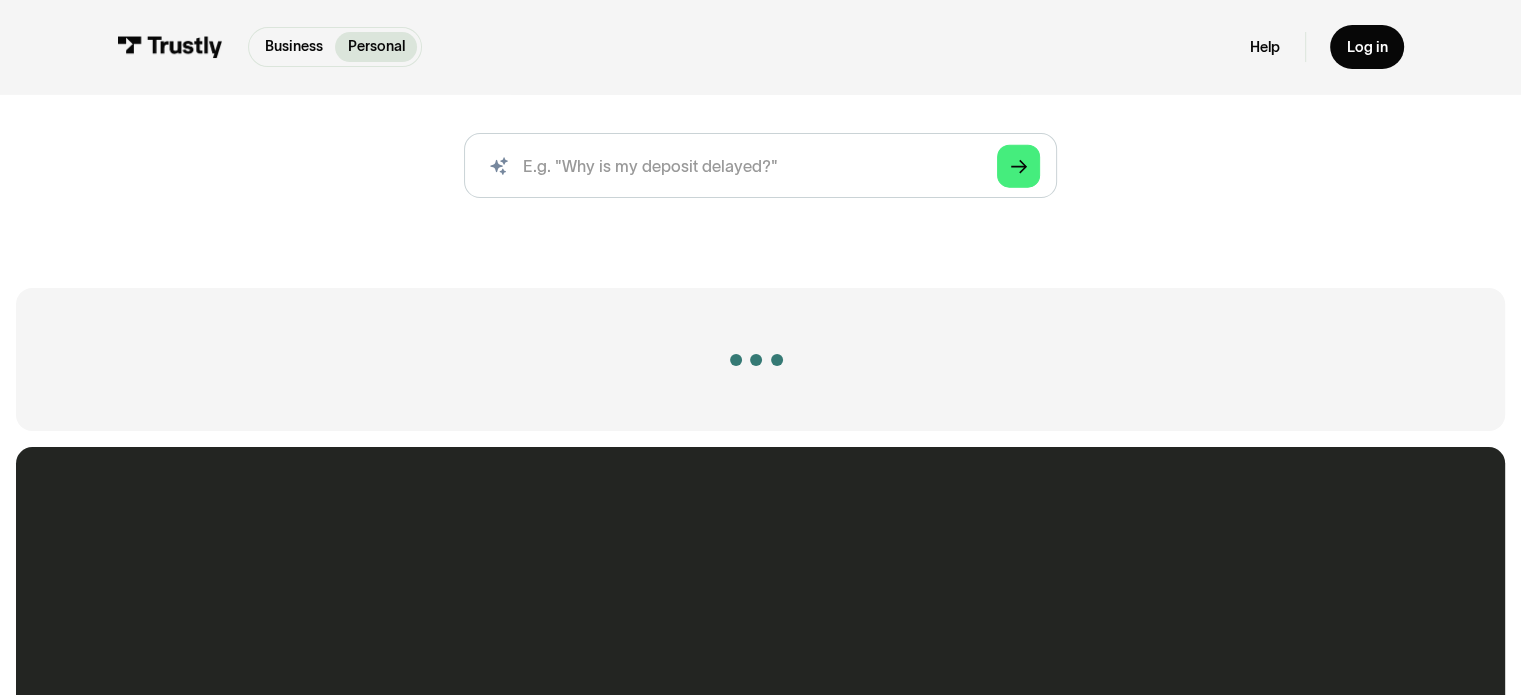 scroll, scrollTop: 0, scrollLeft: 0, axis: both 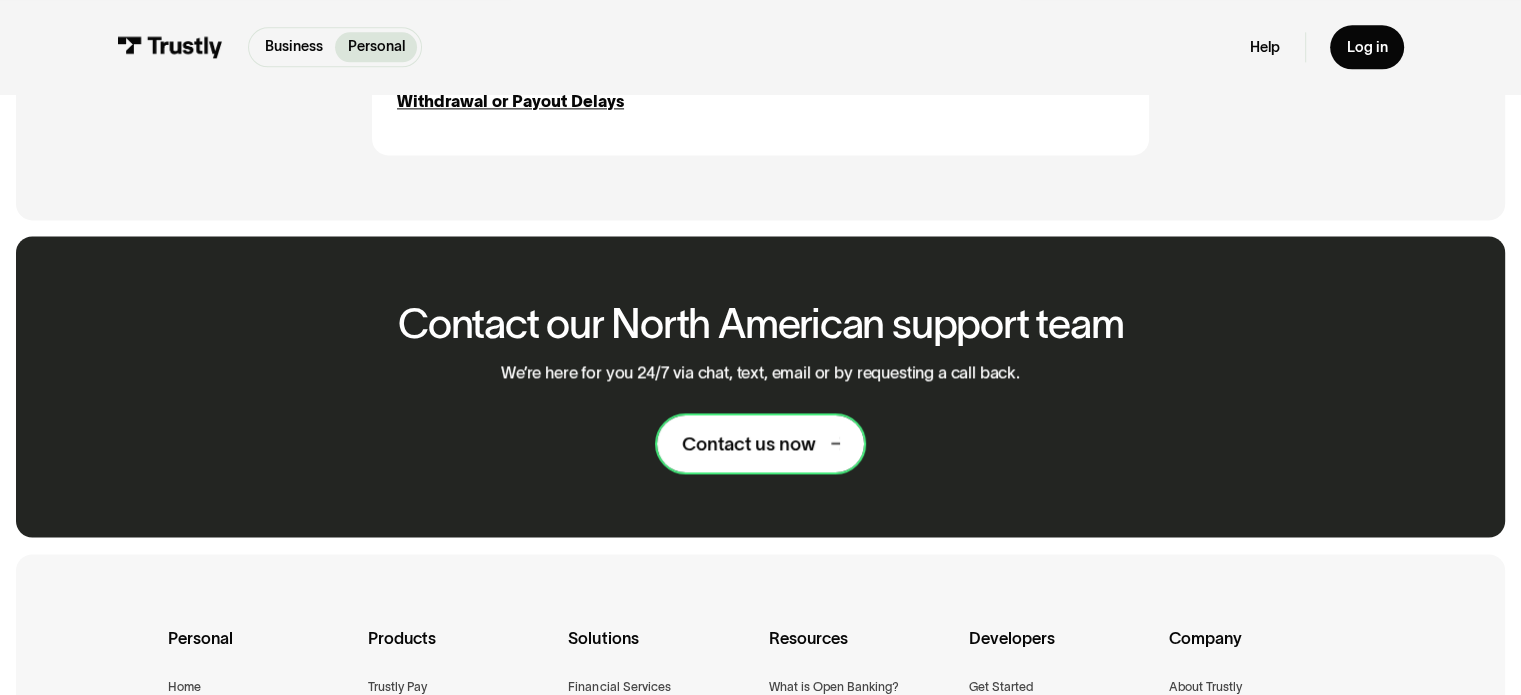 click on "Contact us now" at bounding box center [748, 444] 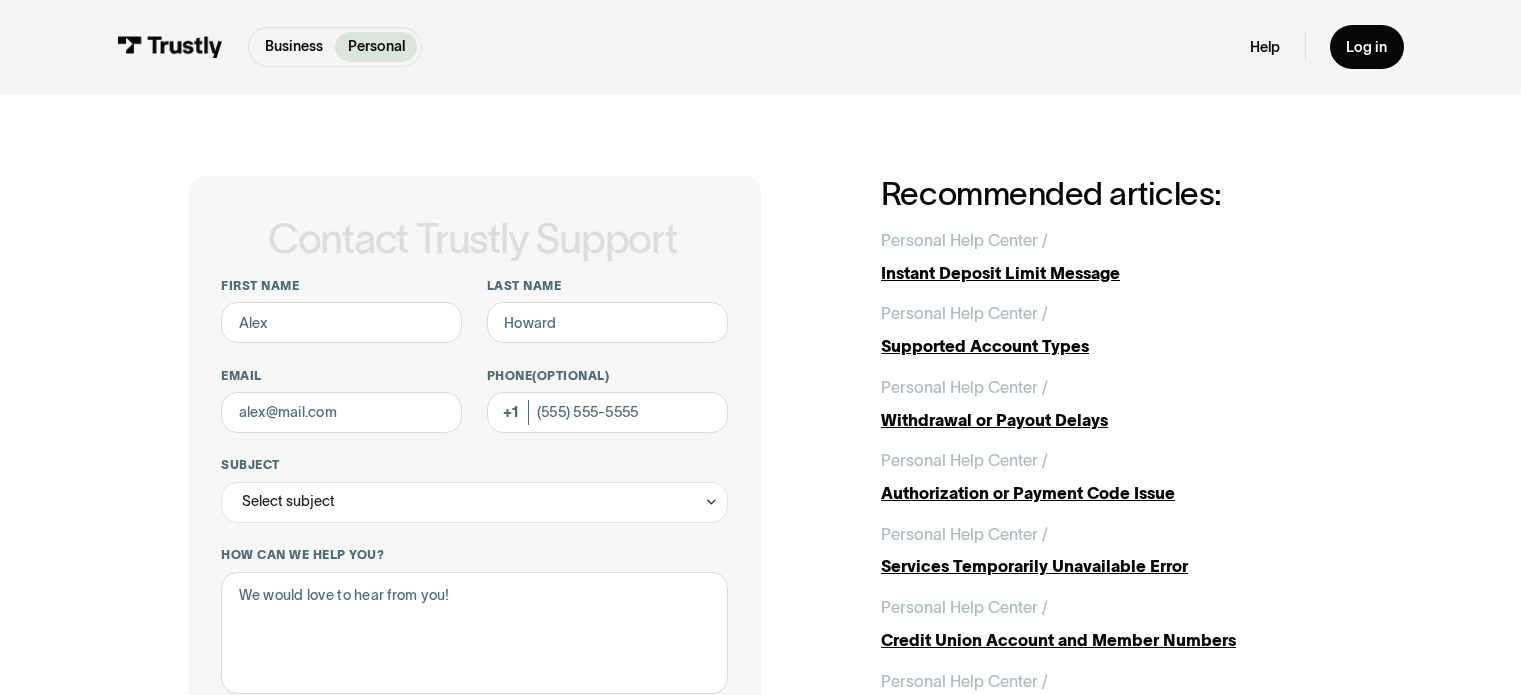 scroll, scrollTop: 0, scrollLeft: 0, axis: both 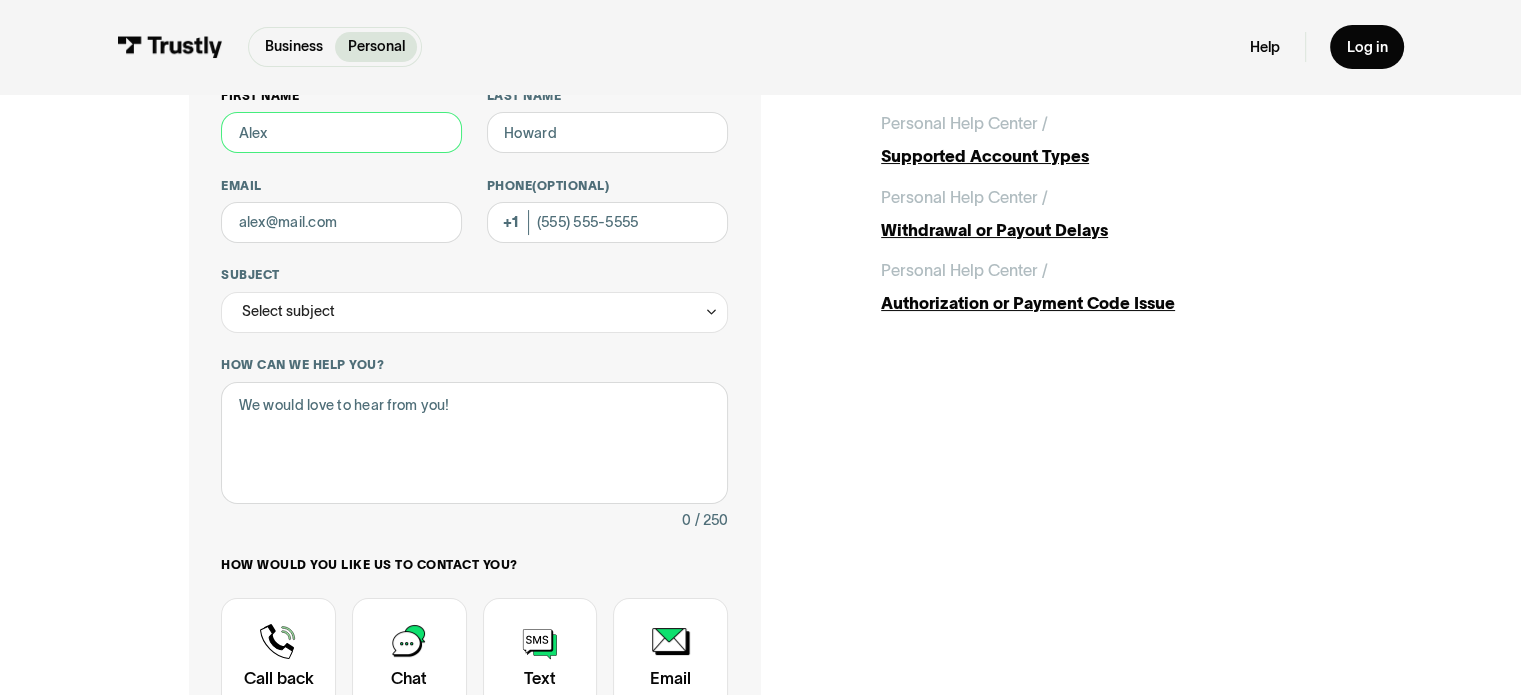 click on "First name" at bounding box center (341, 132) 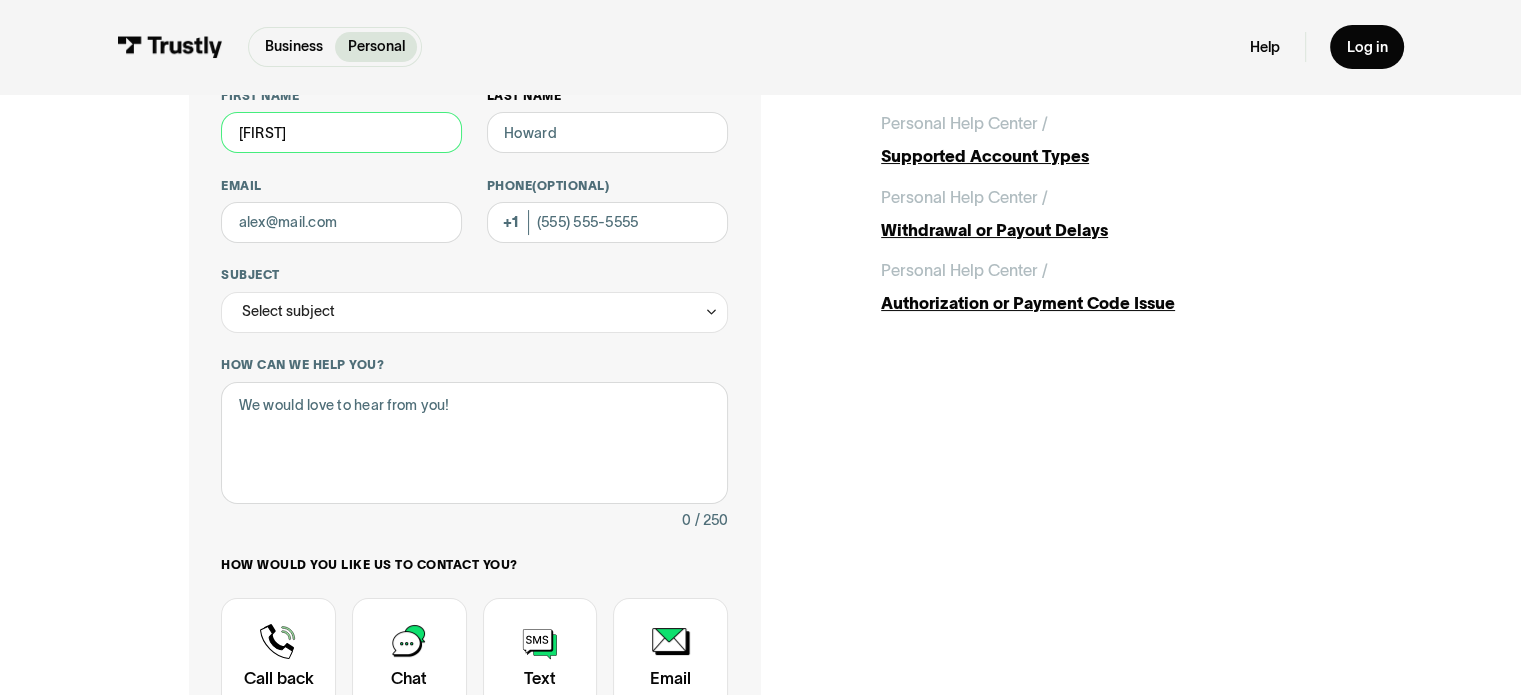 type on "Sophia" 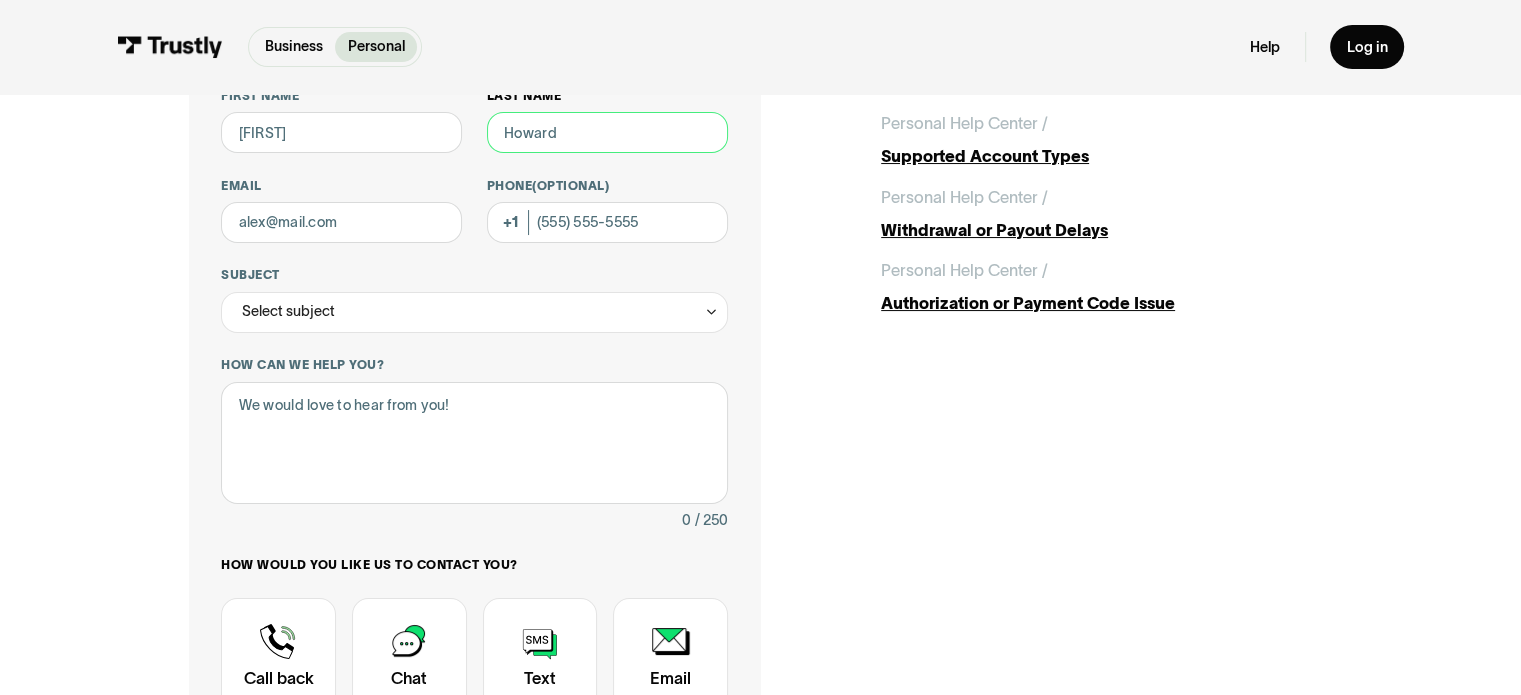 click on "Last name" at bounding box center (607, 132) 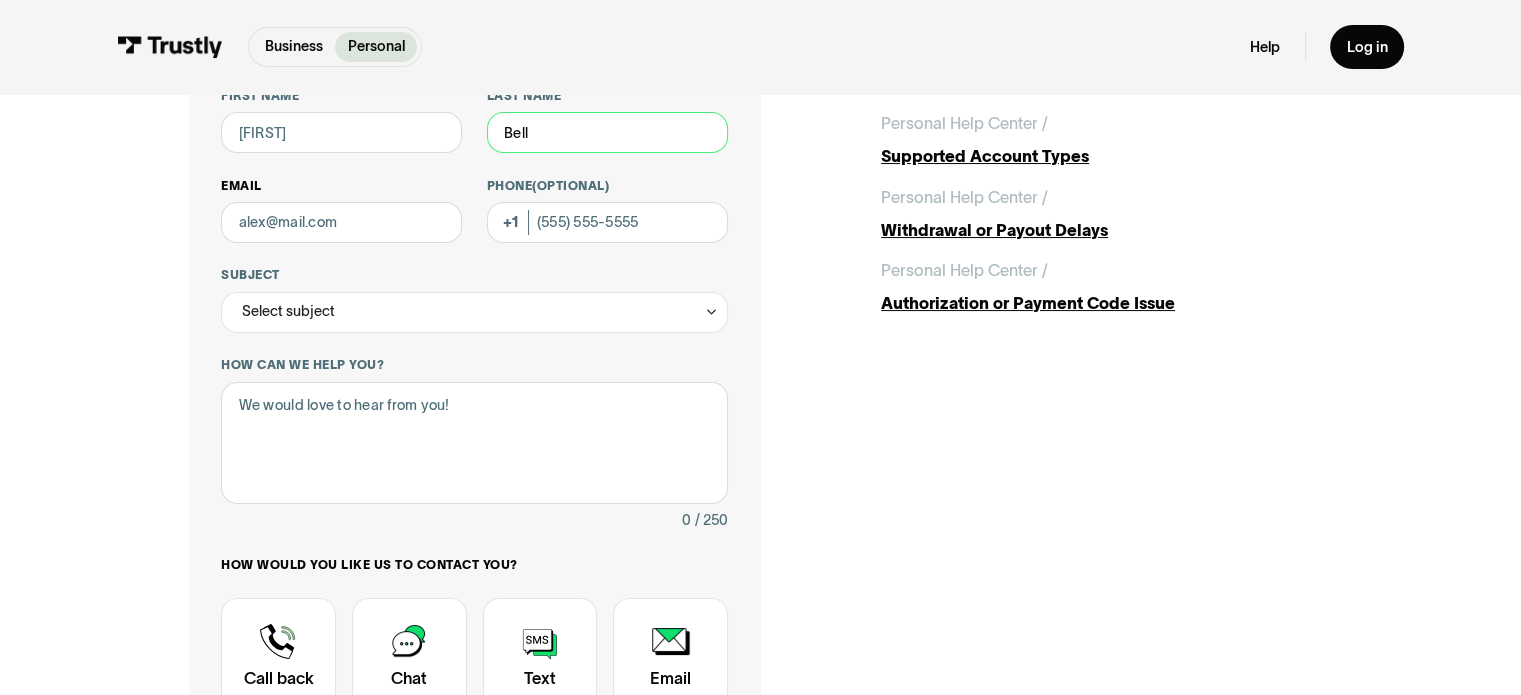 type on "Bell" 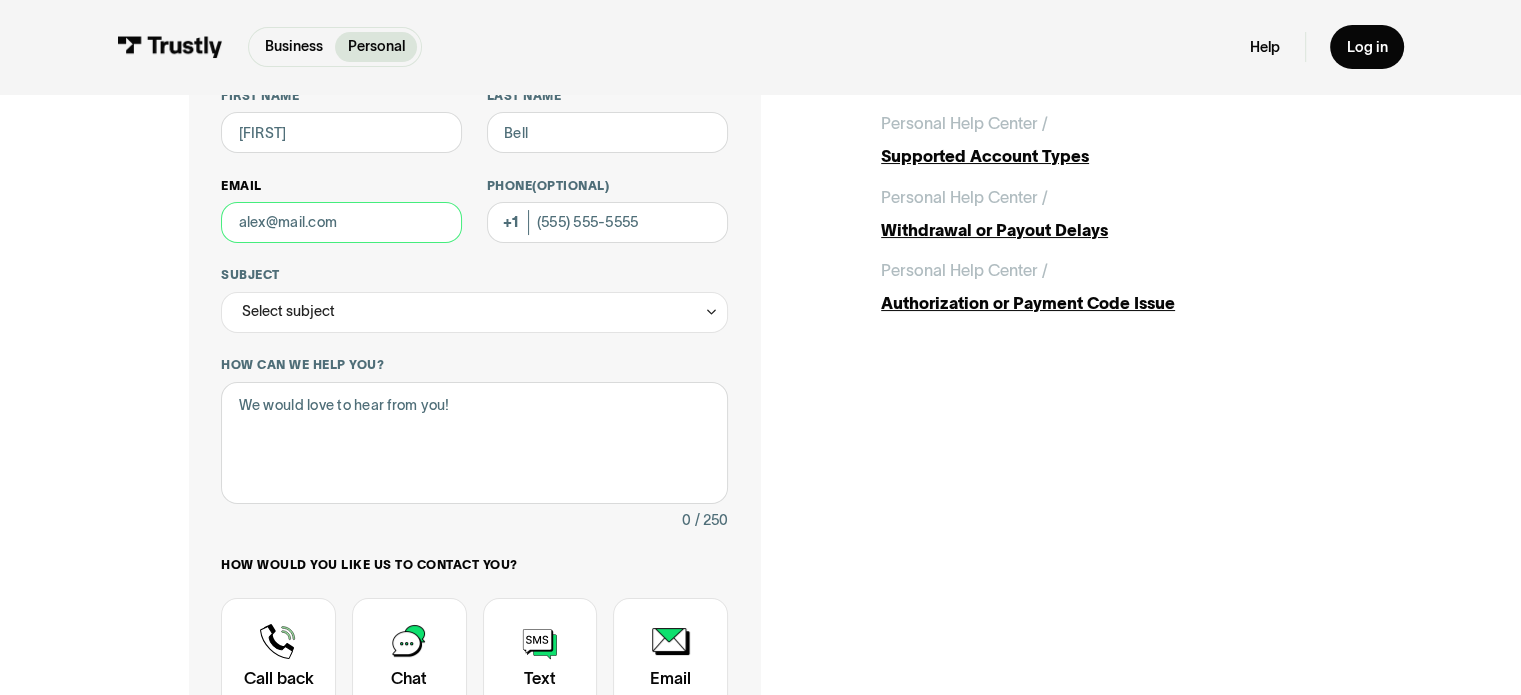 click on "Email" at bounding box center (341, 222) 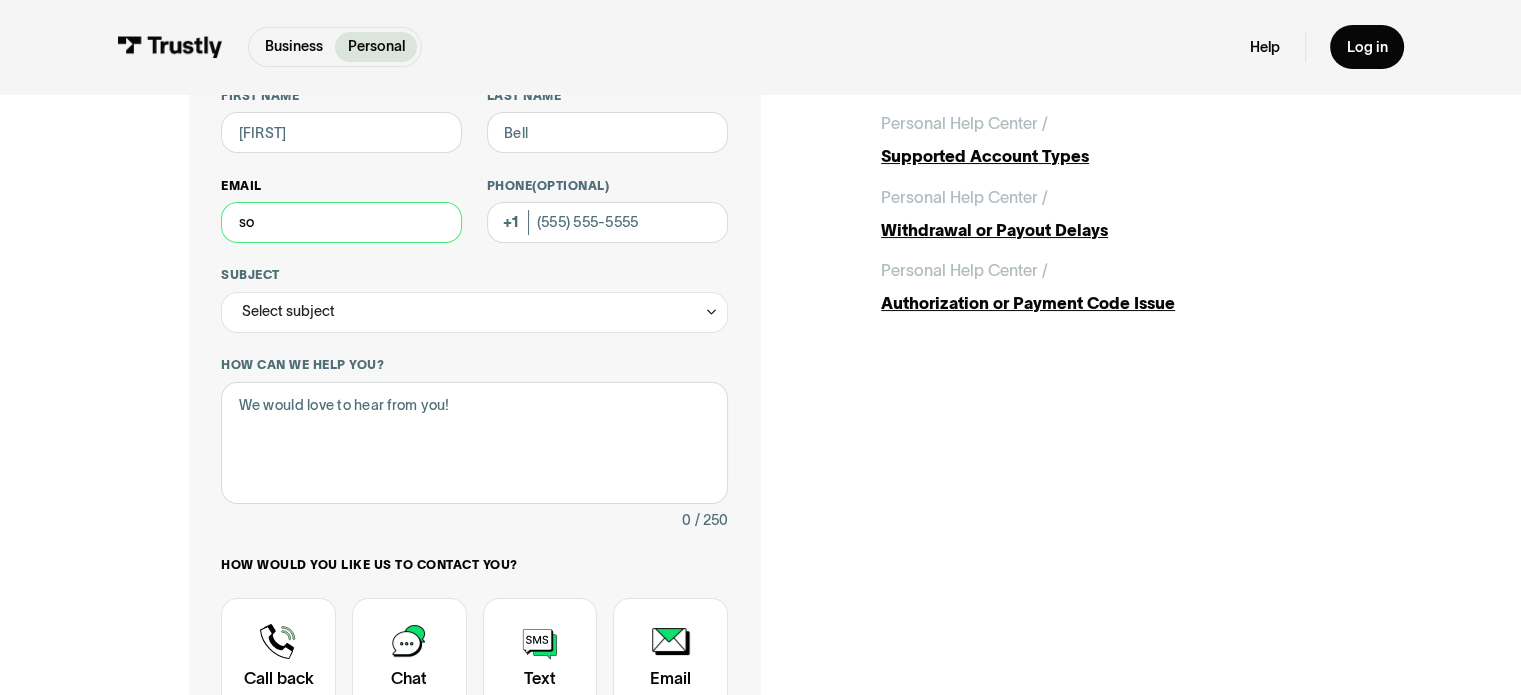 type on "sophiegraceb04@gmail.com" 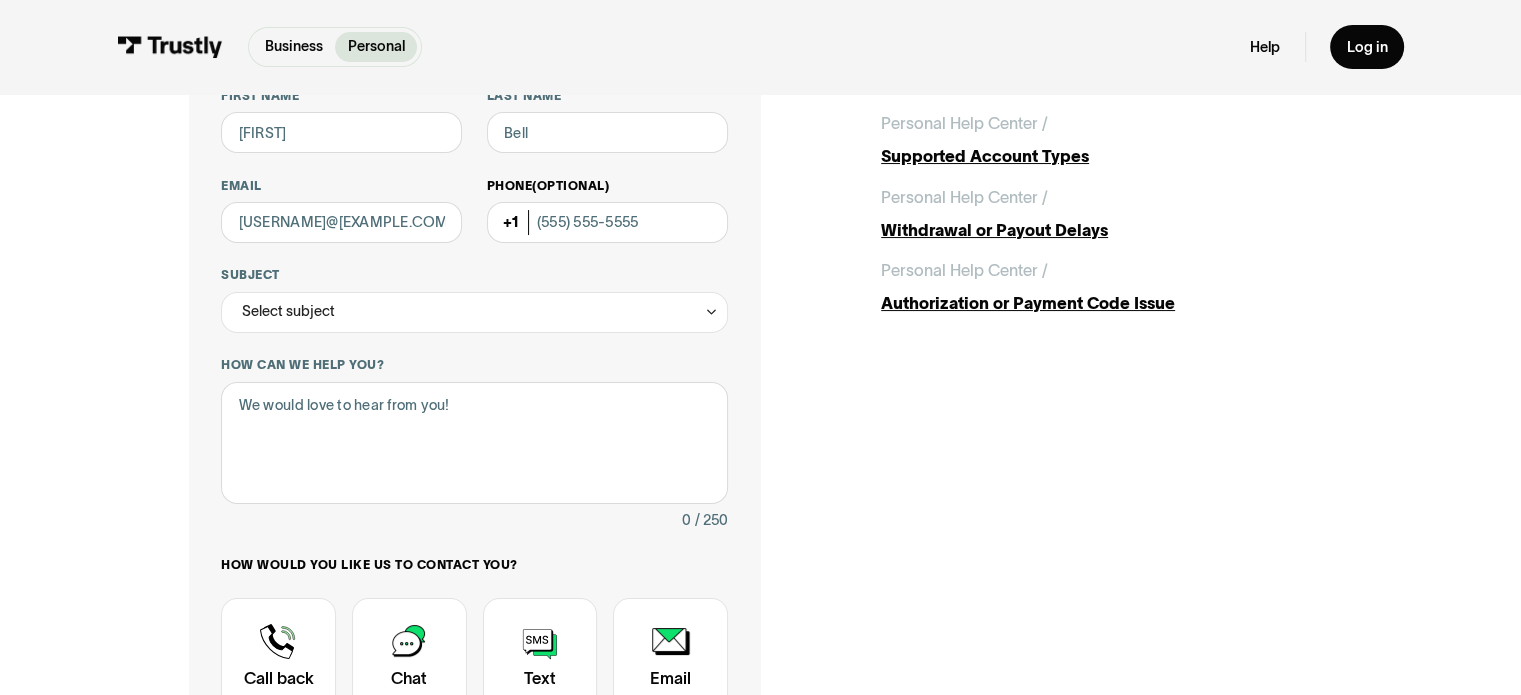 click on "Phone  (Optional)" at bounding box center (607, 210) 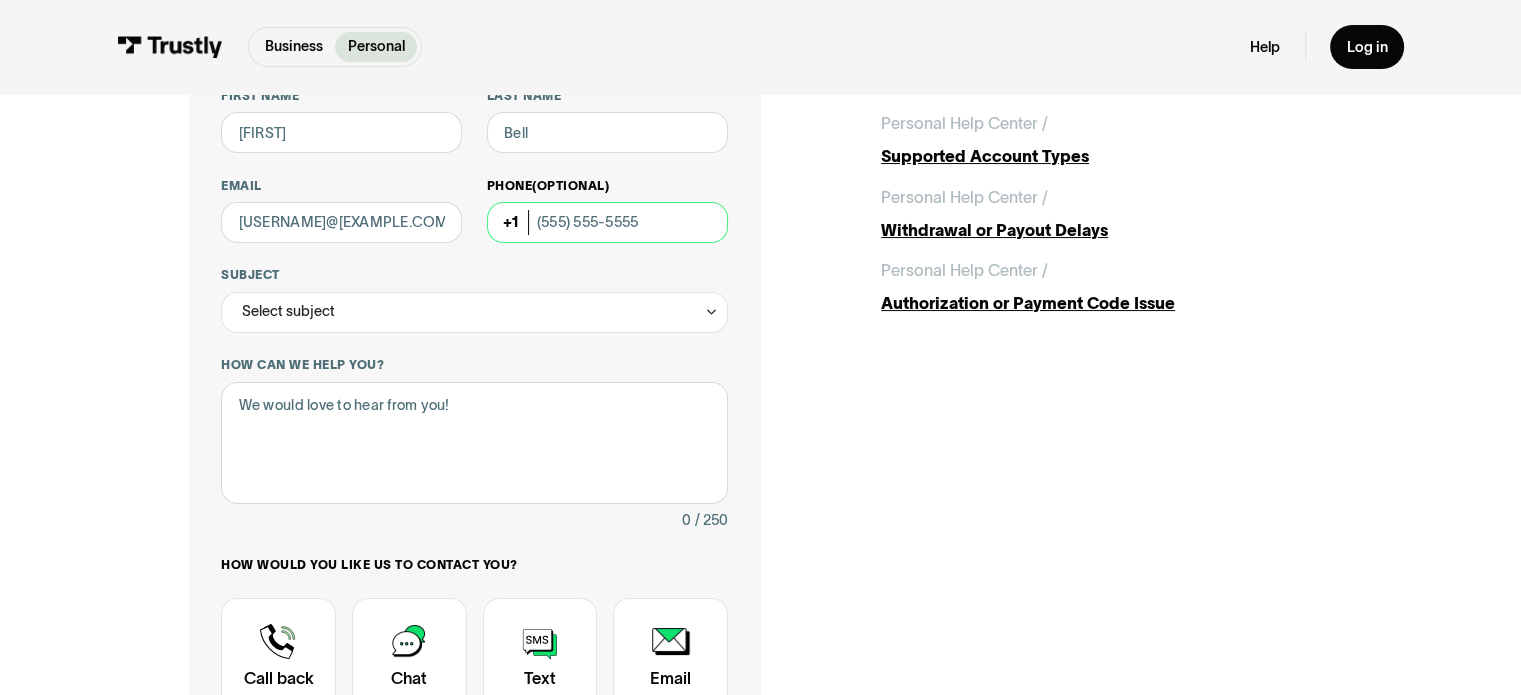 click on "Phone  (Optional)" at bounding box center [607, 222] 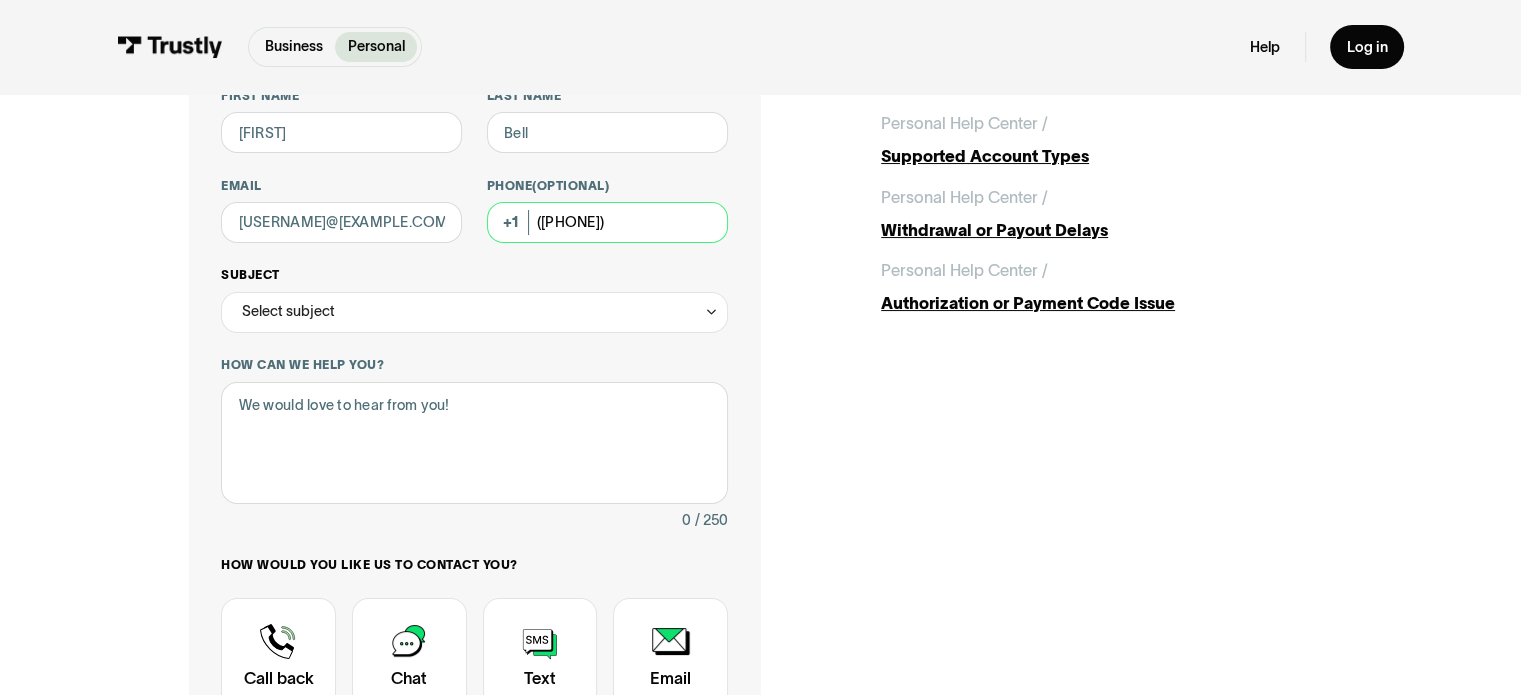 type on "(269) 535-9118" 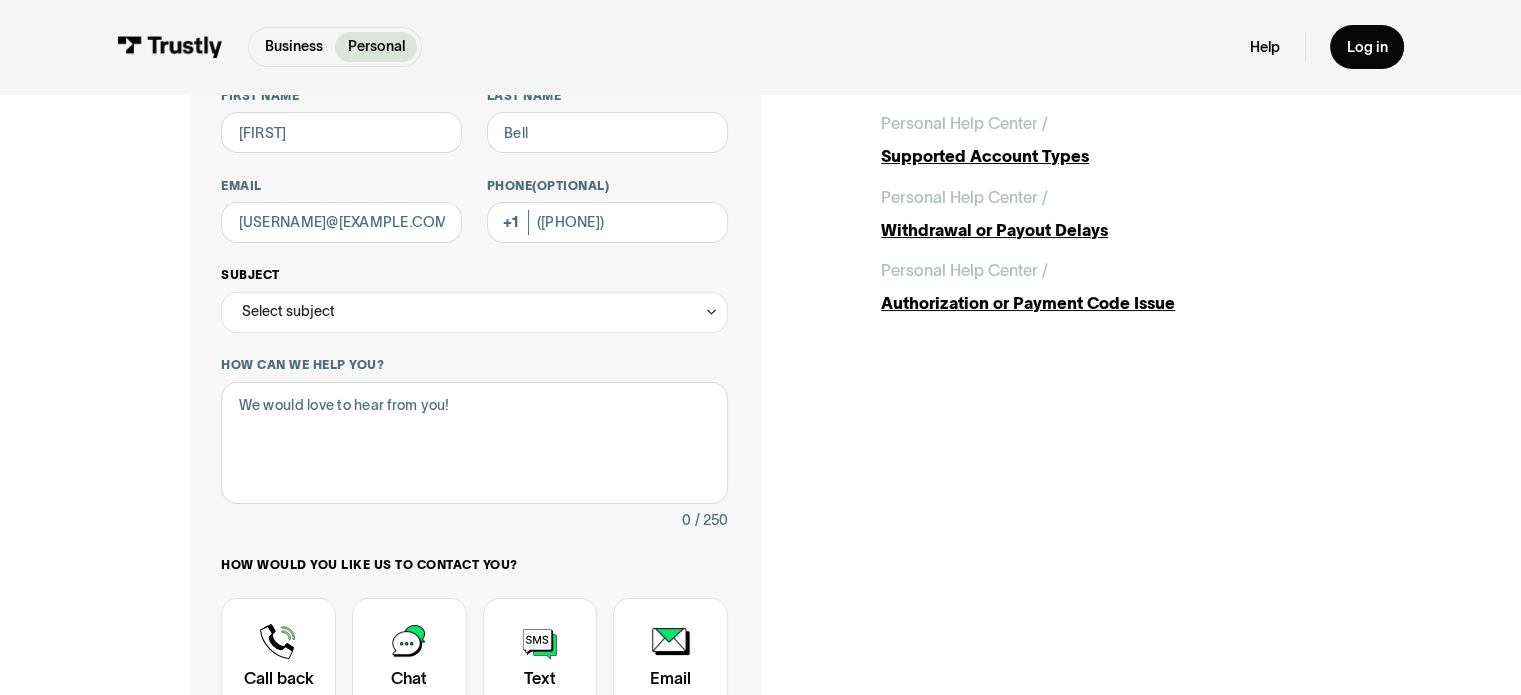 click on "Select subject" at bounding box center [474, 312] 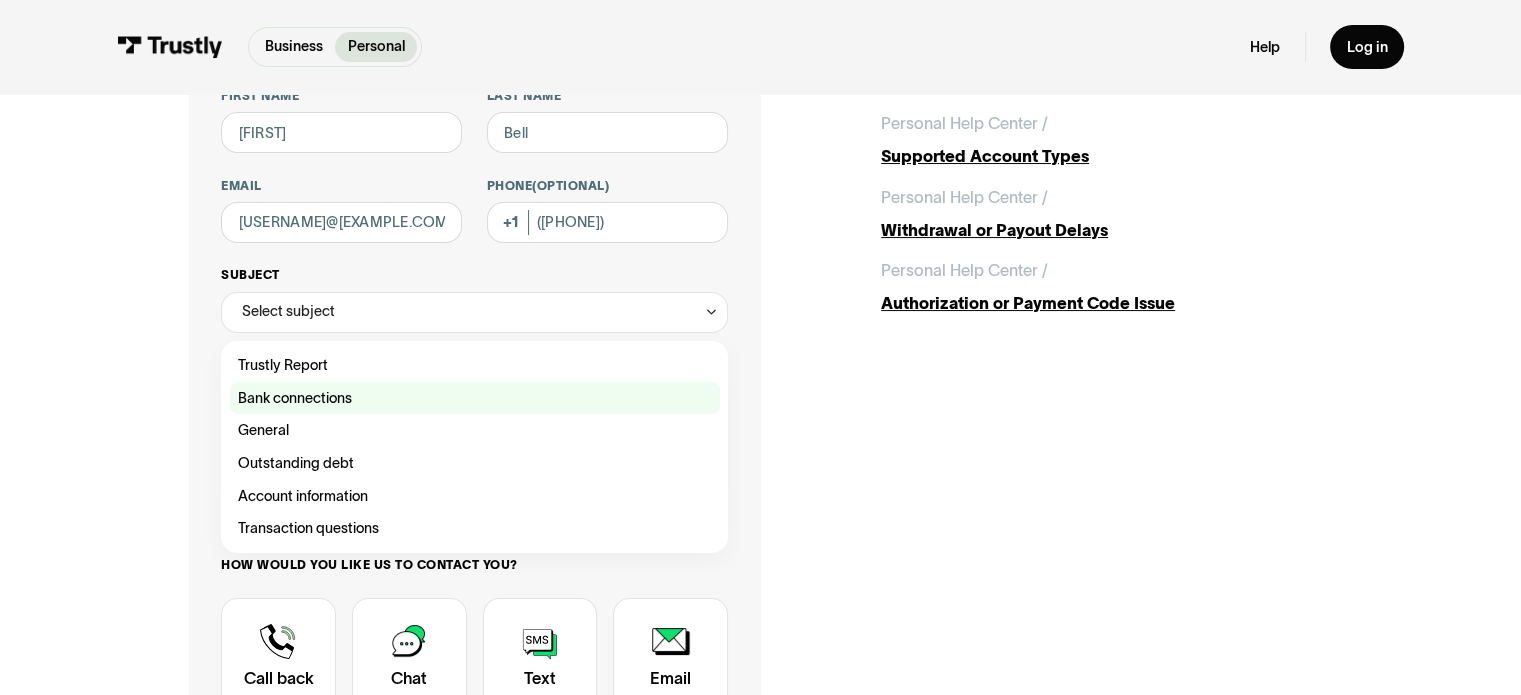 click at bounding box center (475, 398) 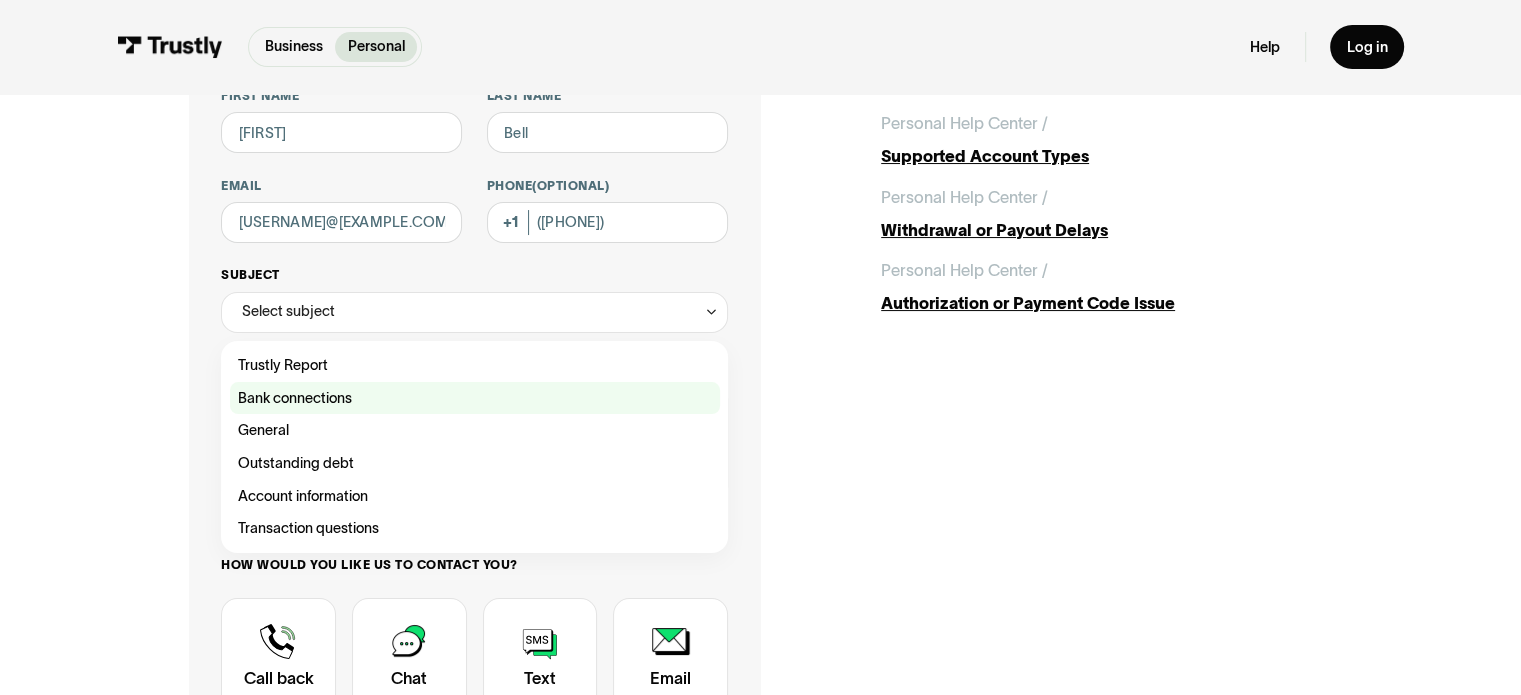 type on "**********" 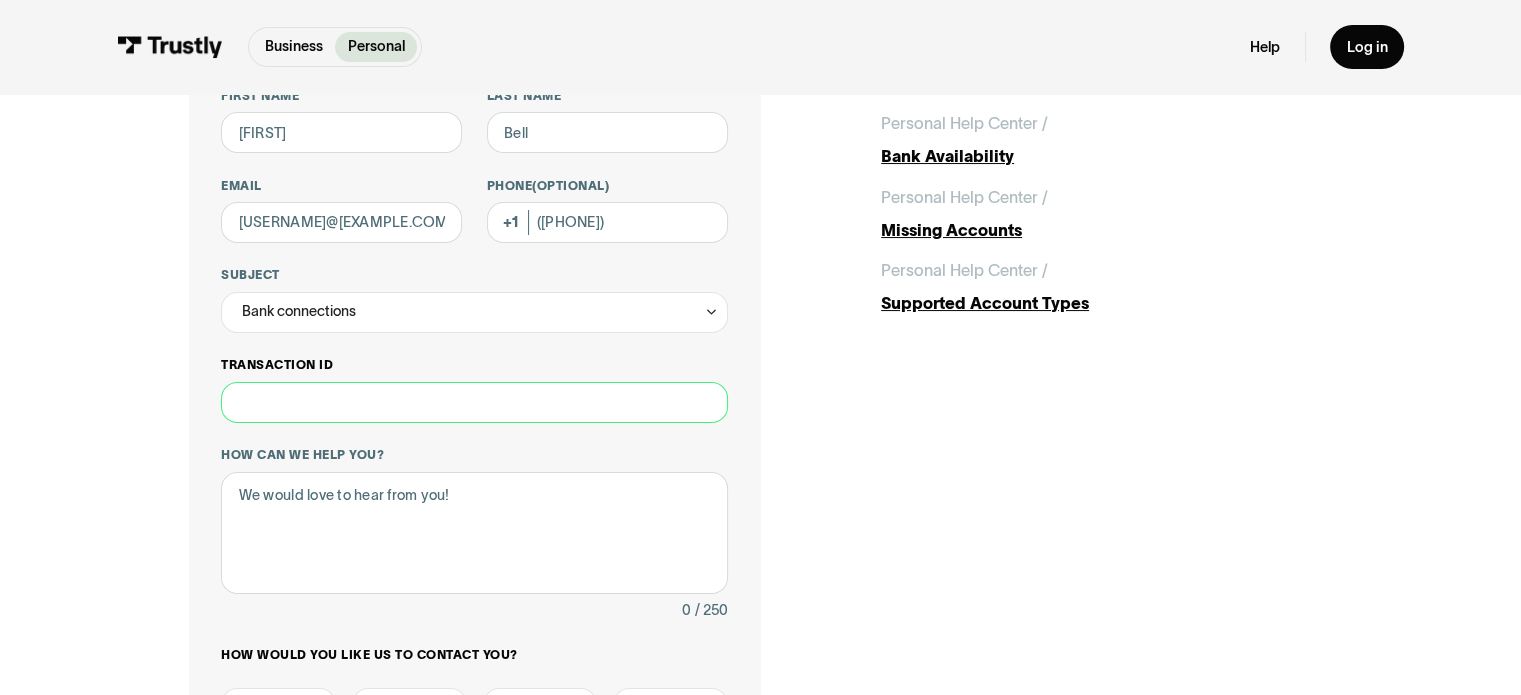click on "Transaction ID" at bounding box center [474, 402] 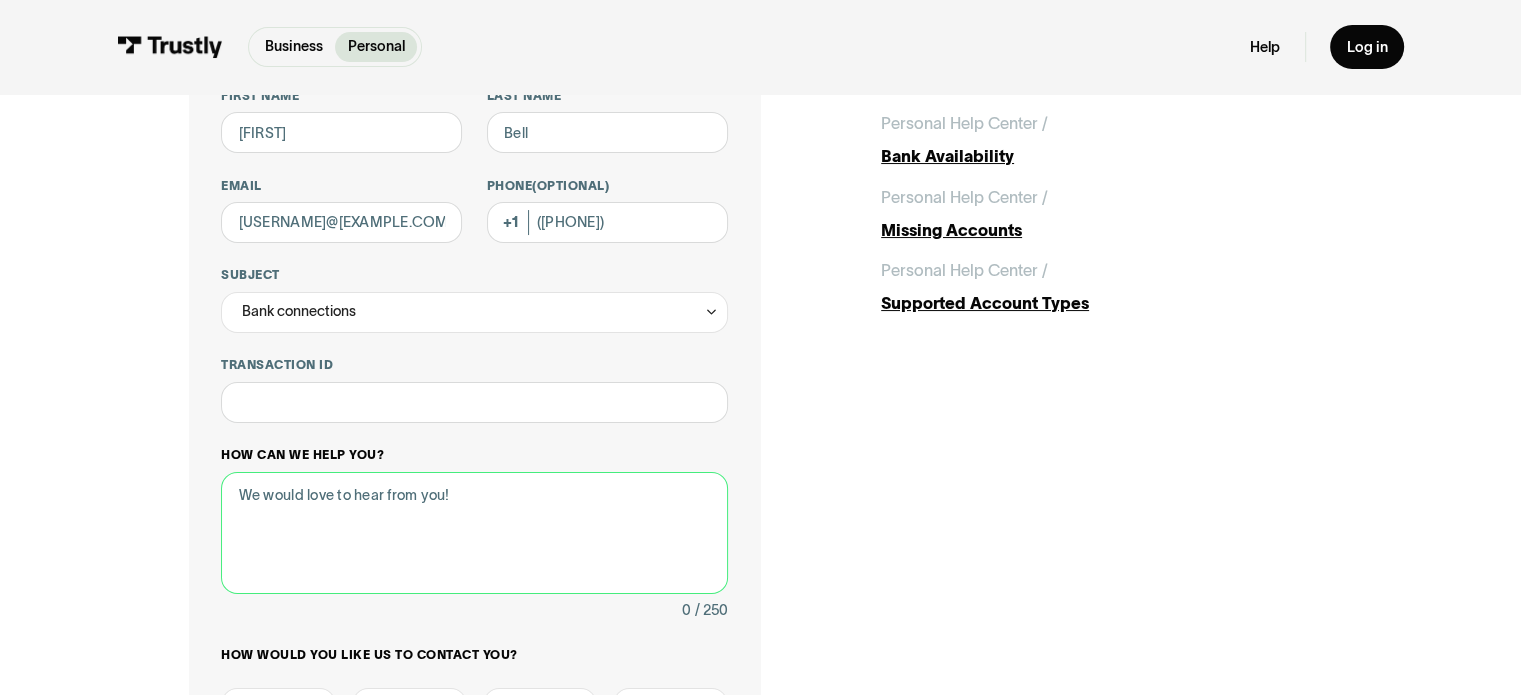 click on "How can we help you?" at bounding box center [474, 533] 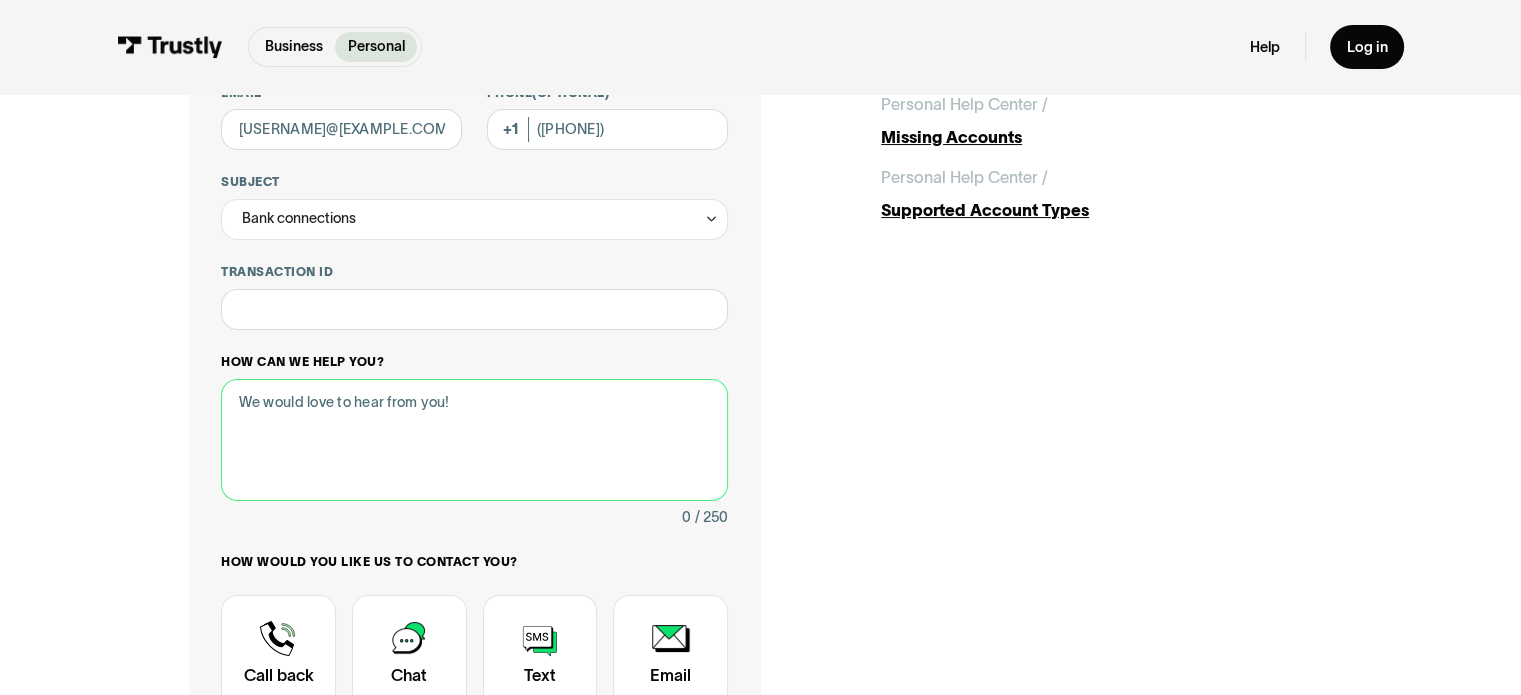 scroll, scrollTop: 300, scrollLeft: 0, axis: vertical 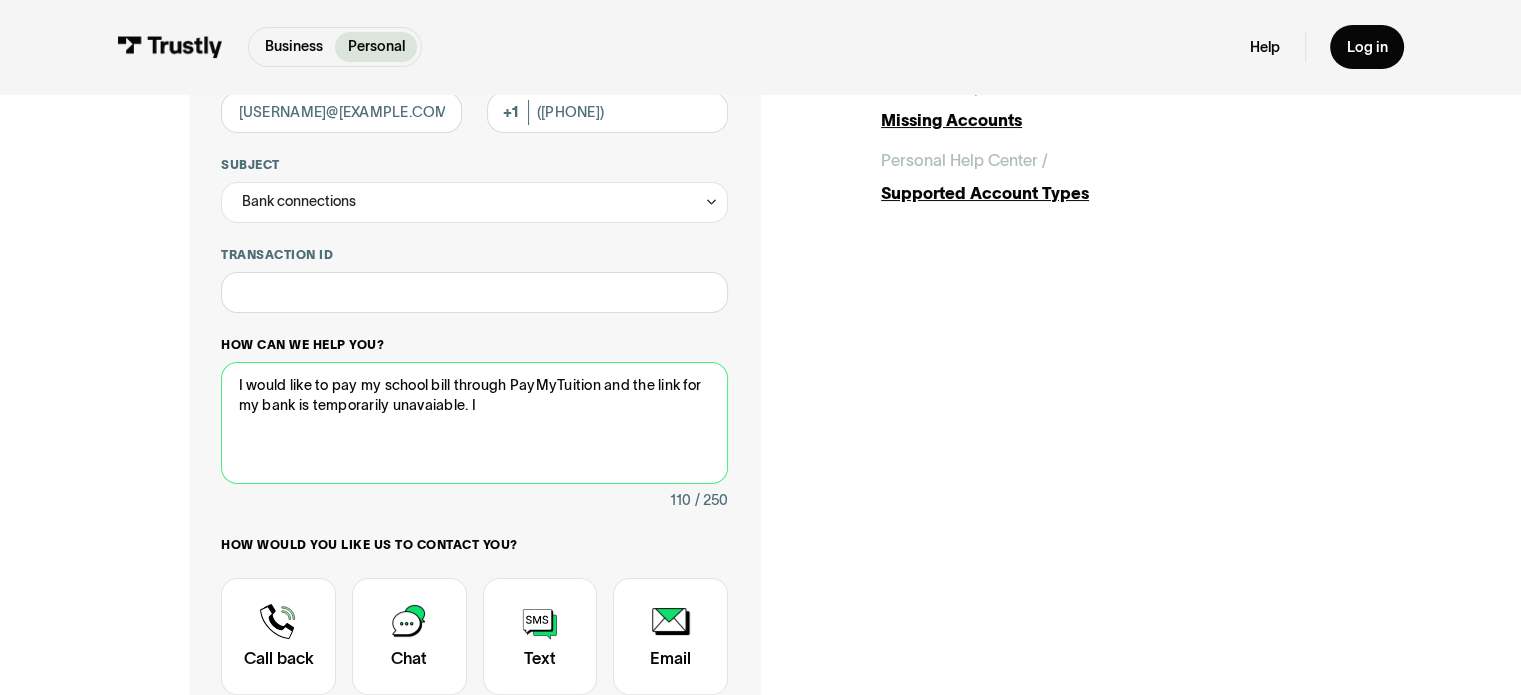 click on "I would like to pay my school bill through PayMyTuition and the link for my bank is temporarily unavaiable. I" at bounding box center [474, 423] 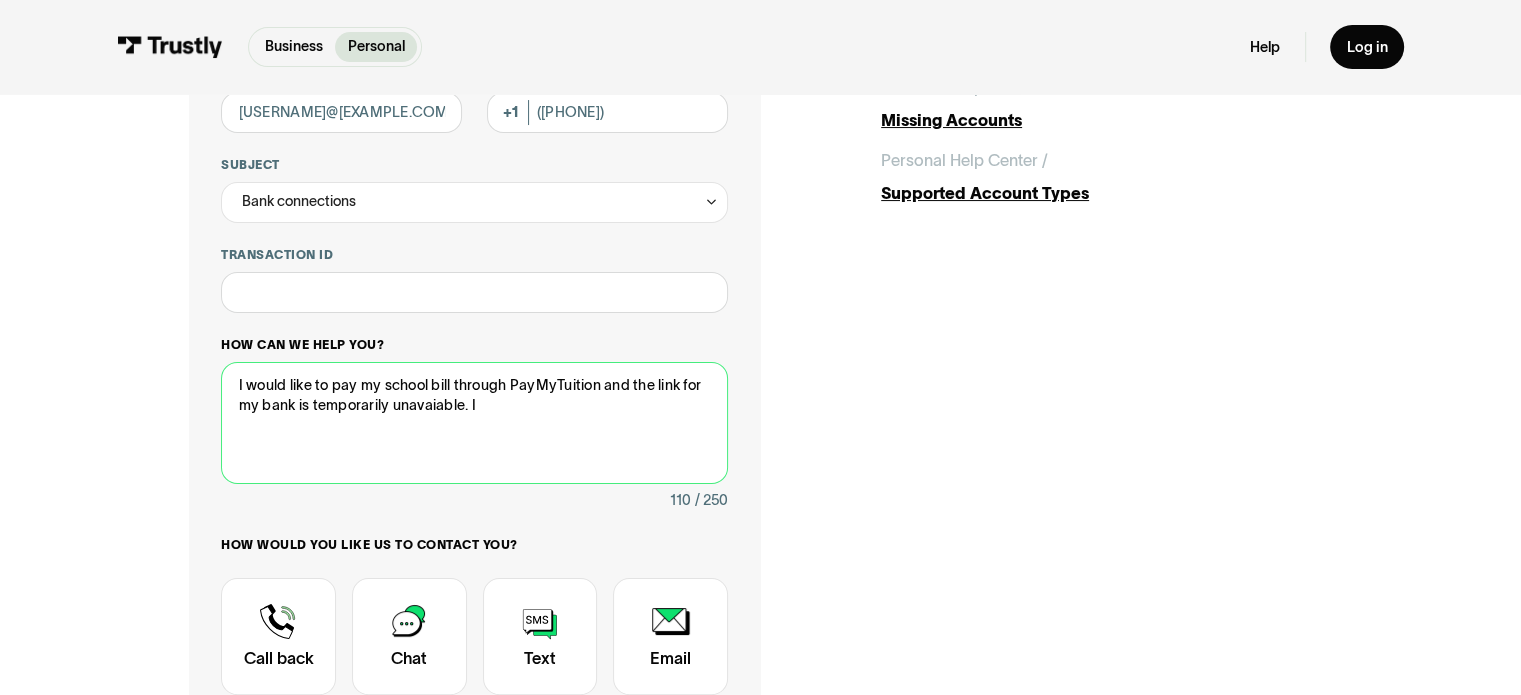 paste on ", but the link for my bank is temporarily unavail" 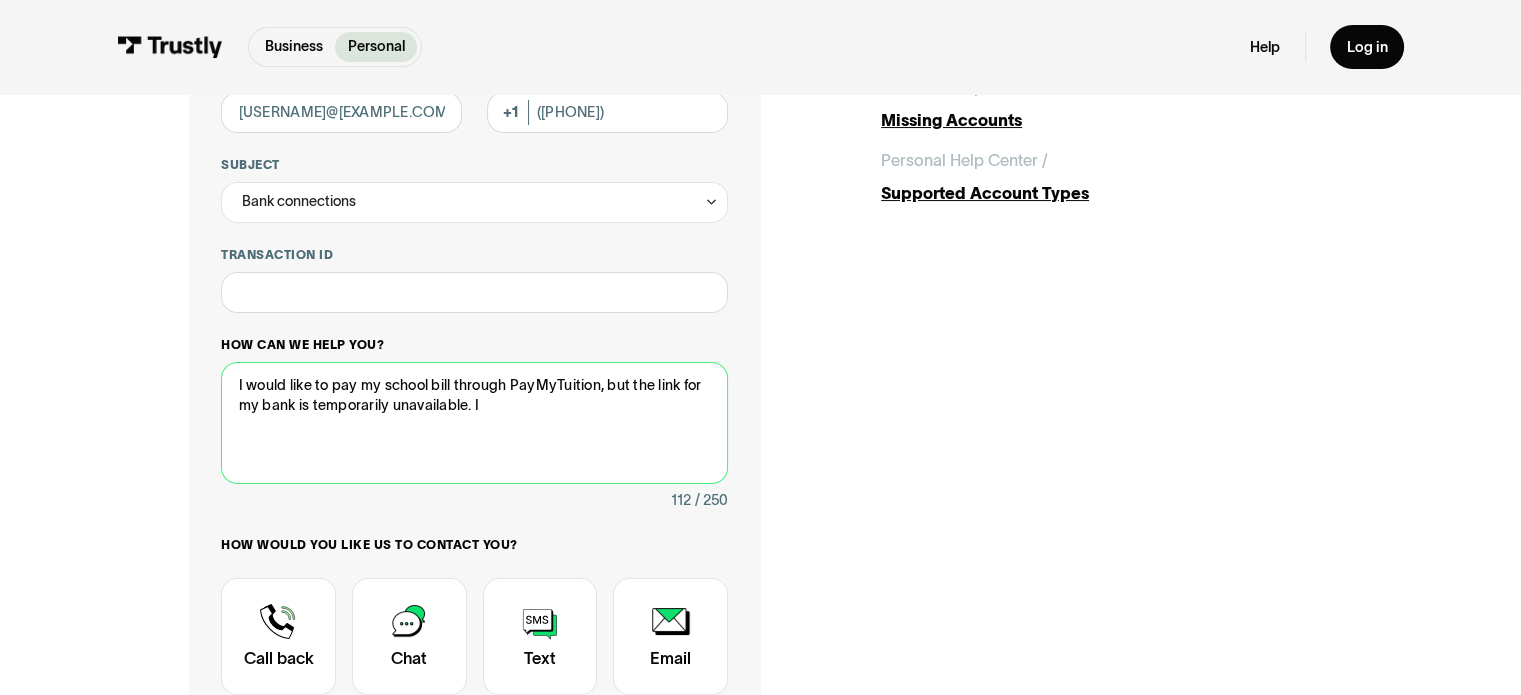click on "I would like to pay my school bill through PayMyTuition, but the link for my bank is temporarily unavailable. I" at bounding box center (474, 423) 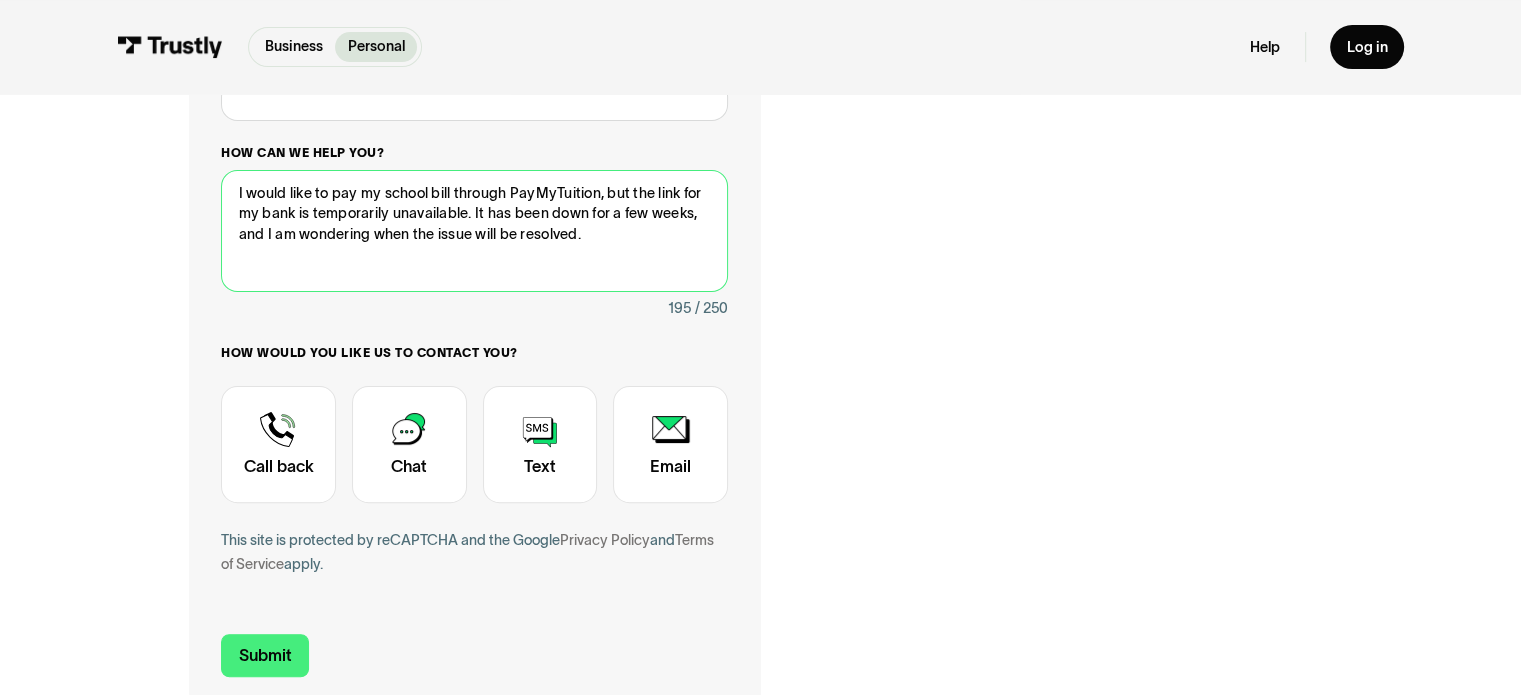 scroll, scrollTop: 602, scrollLeft: 0, axis: vertical 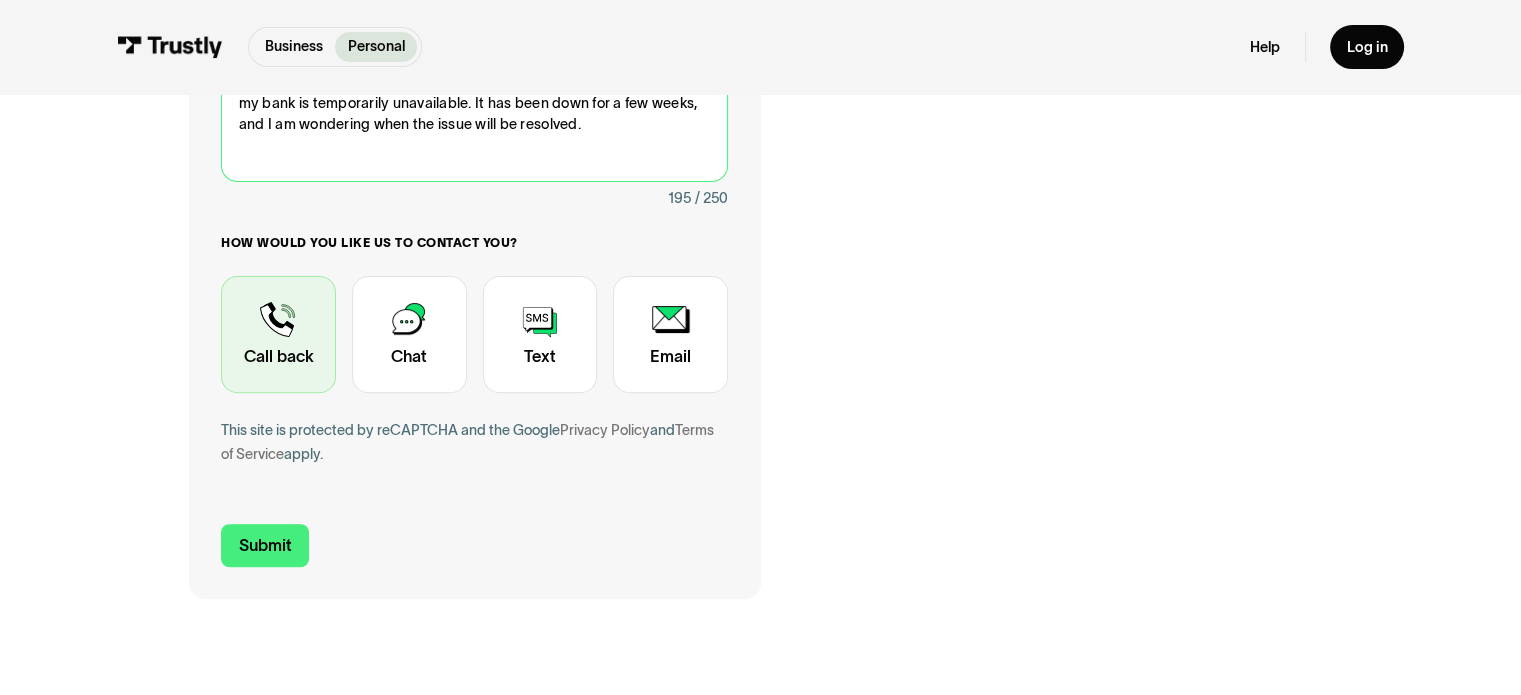 type on "I would like to pay my school bill through PayMyTuition, but the link for my bank is temporarily unavailable. It has been down for a few weeks, and I am wondering when the issue will be resolved." 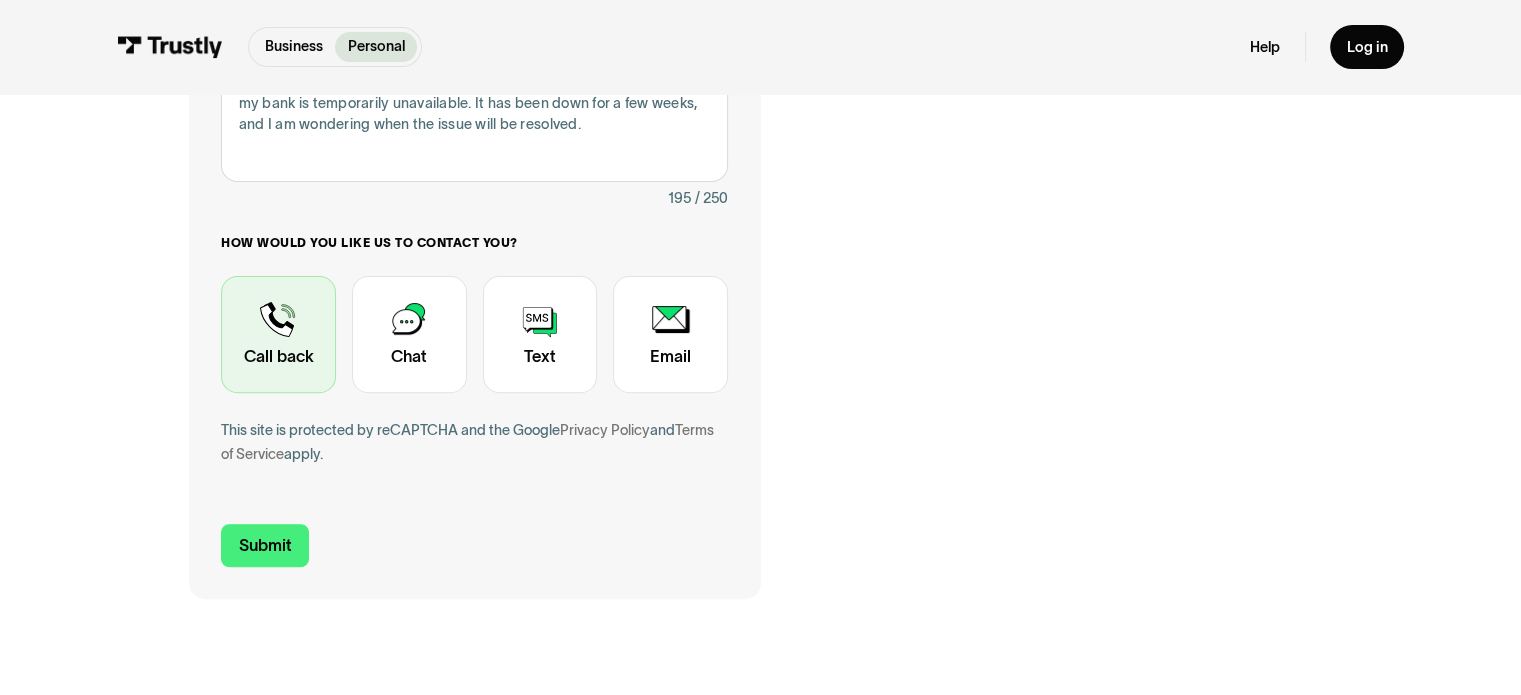 click at bounding box center (278, 335) 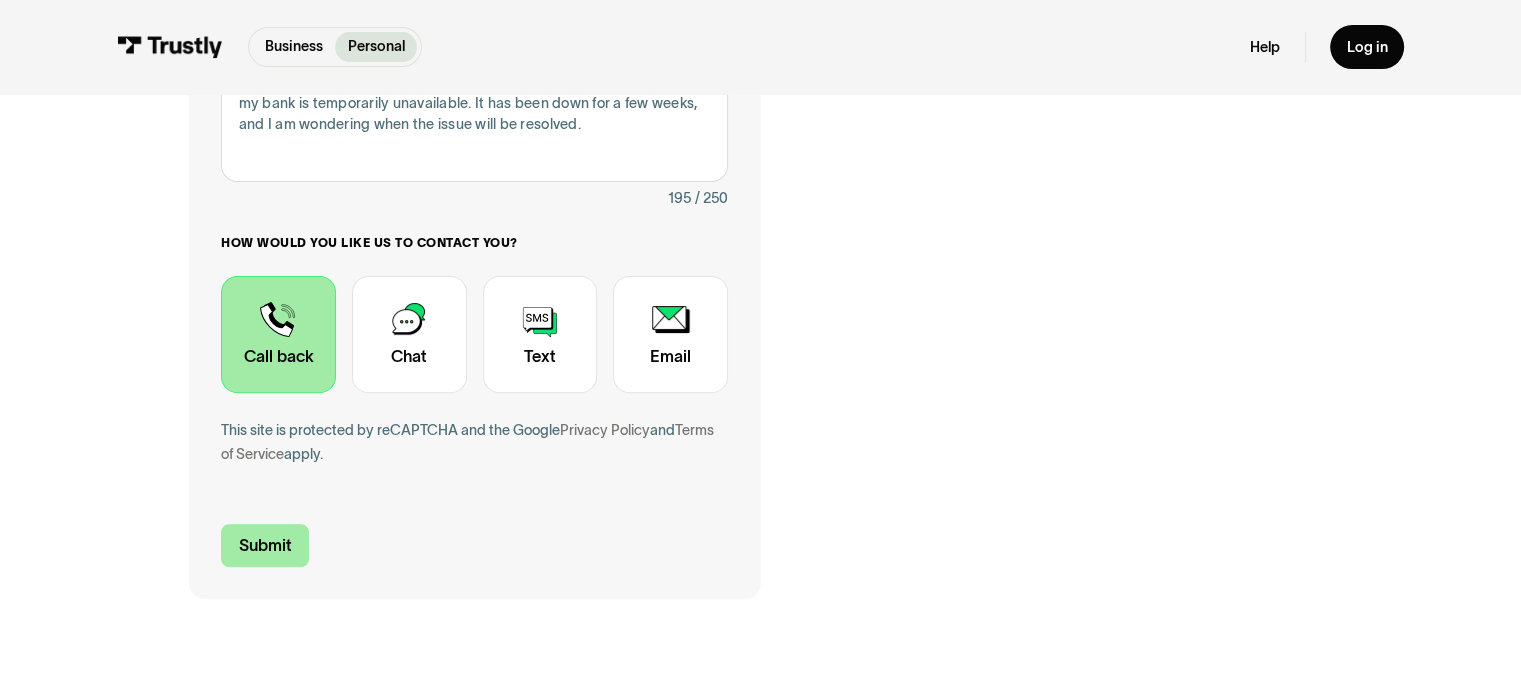 click on "Submit" at bounding box center [265, 545] 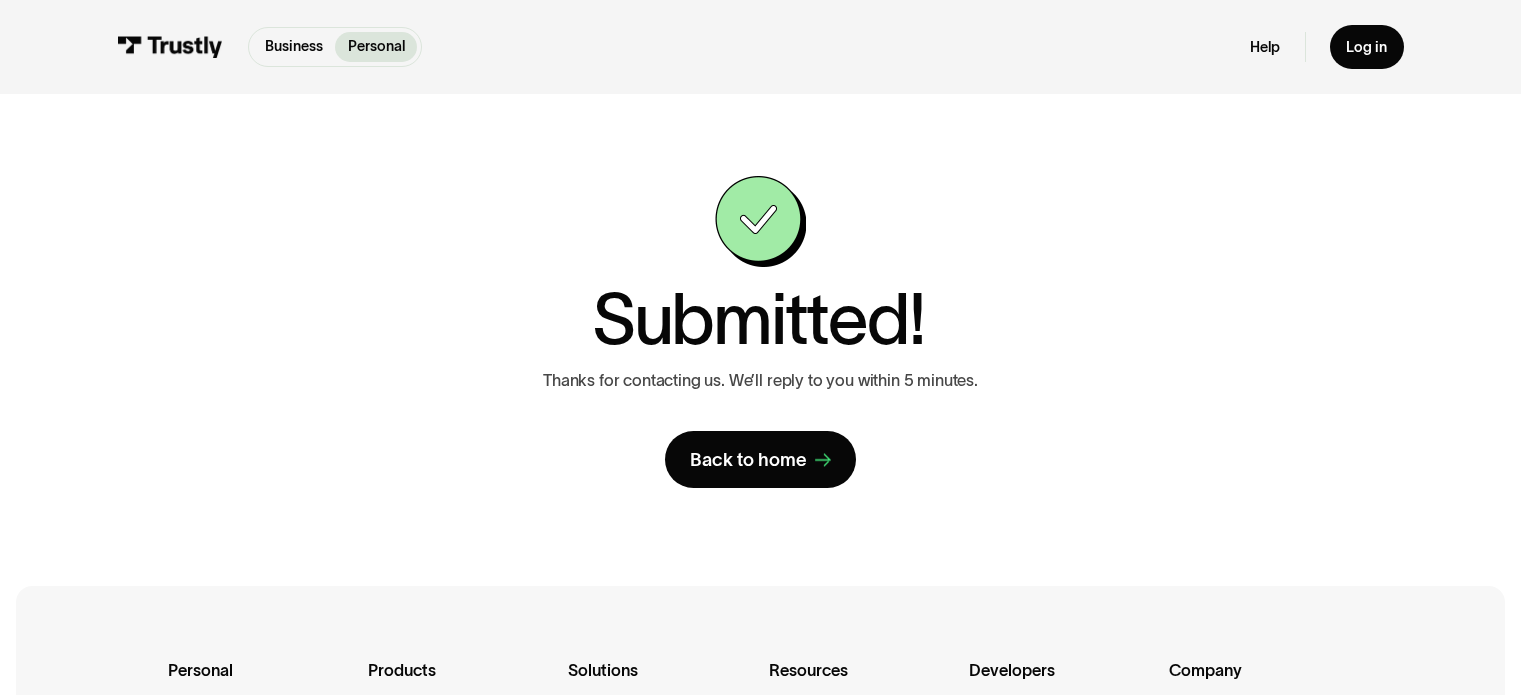 scroll, scrollTop: 0, scrollLeft: 0, axis: both 